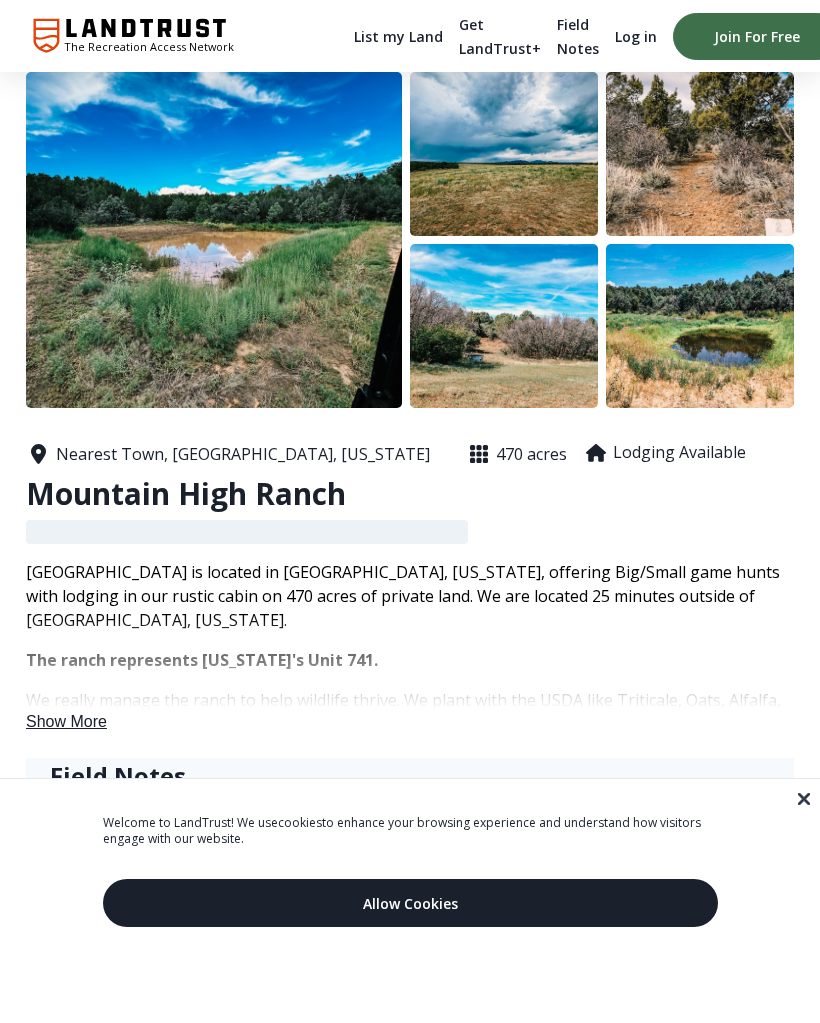 scroll, scrollTop: 0, scrollLeft: 0, axis: both 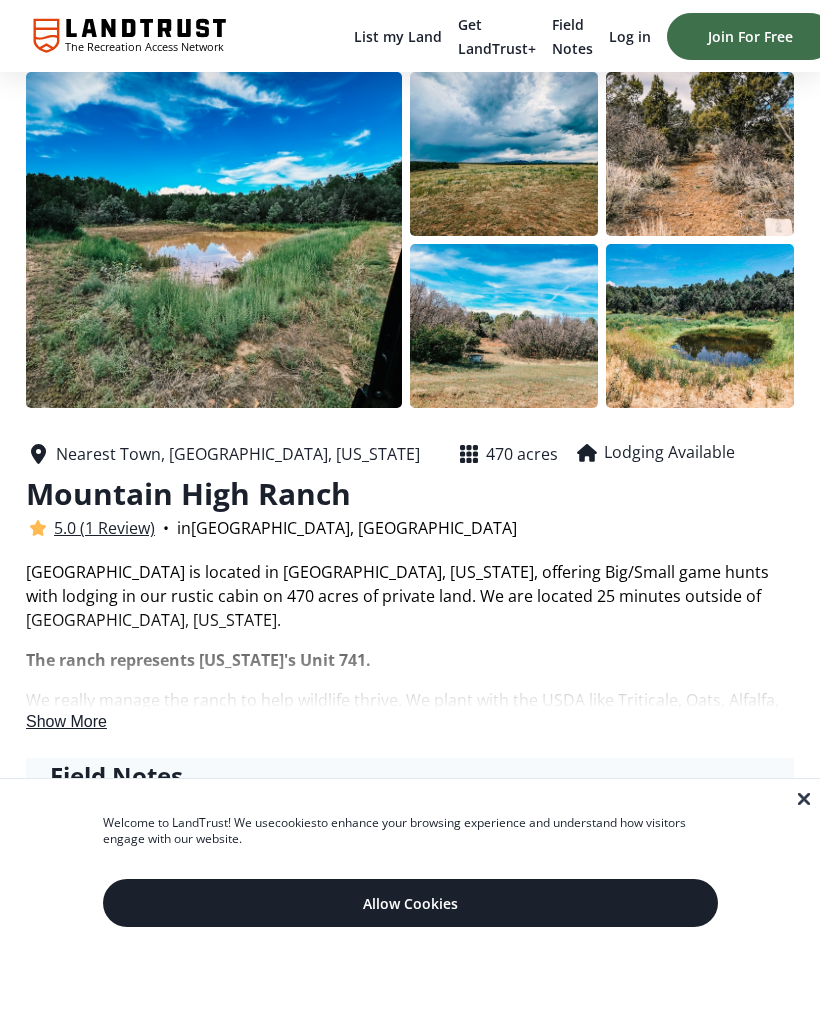 click at bounding box center (214, 240) 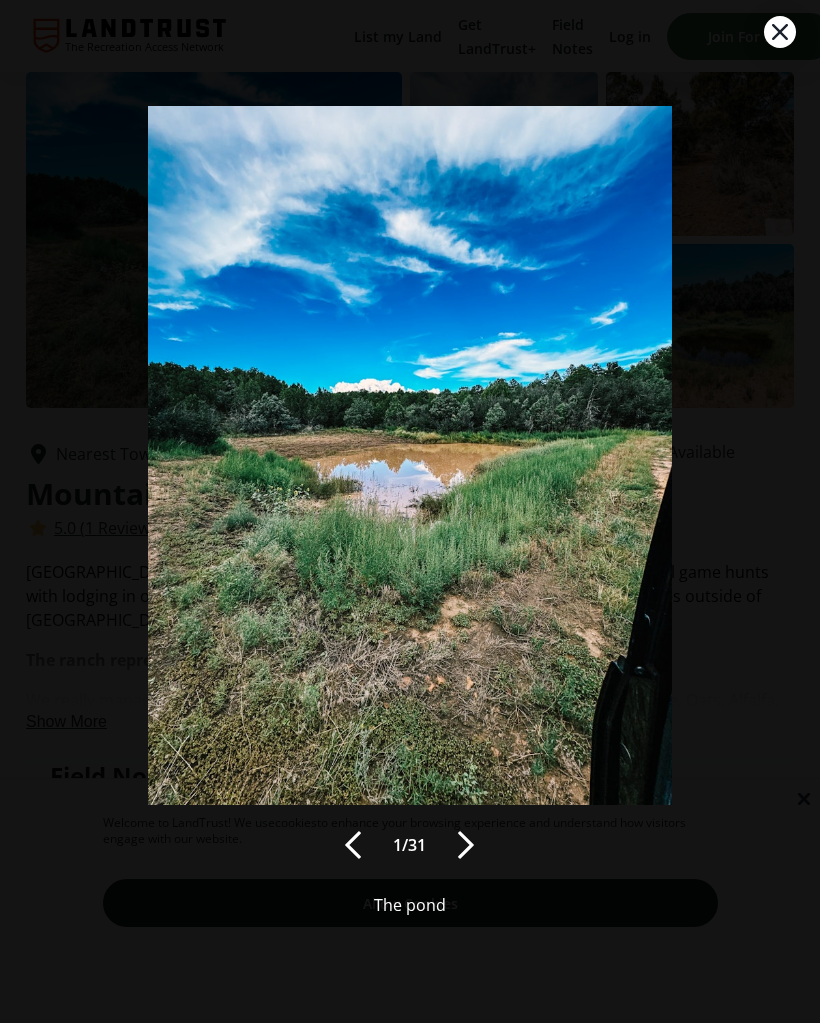 click at bounding box center (466, 845) 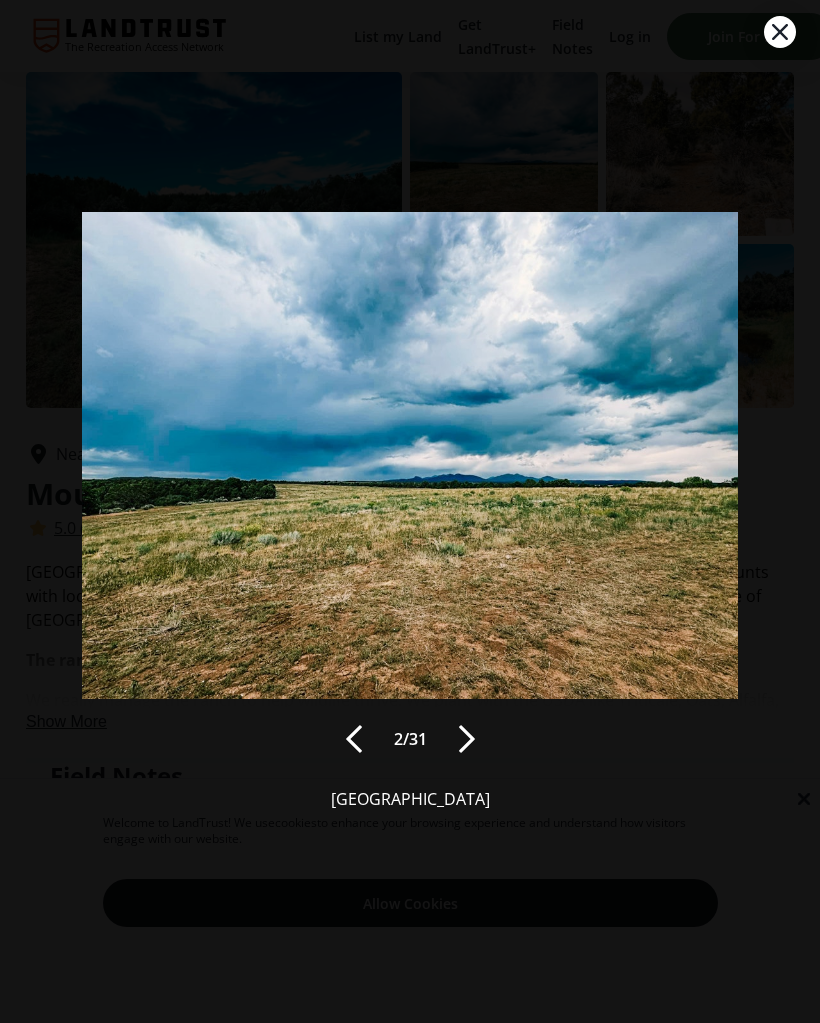 click at bounding box center (467, 739) 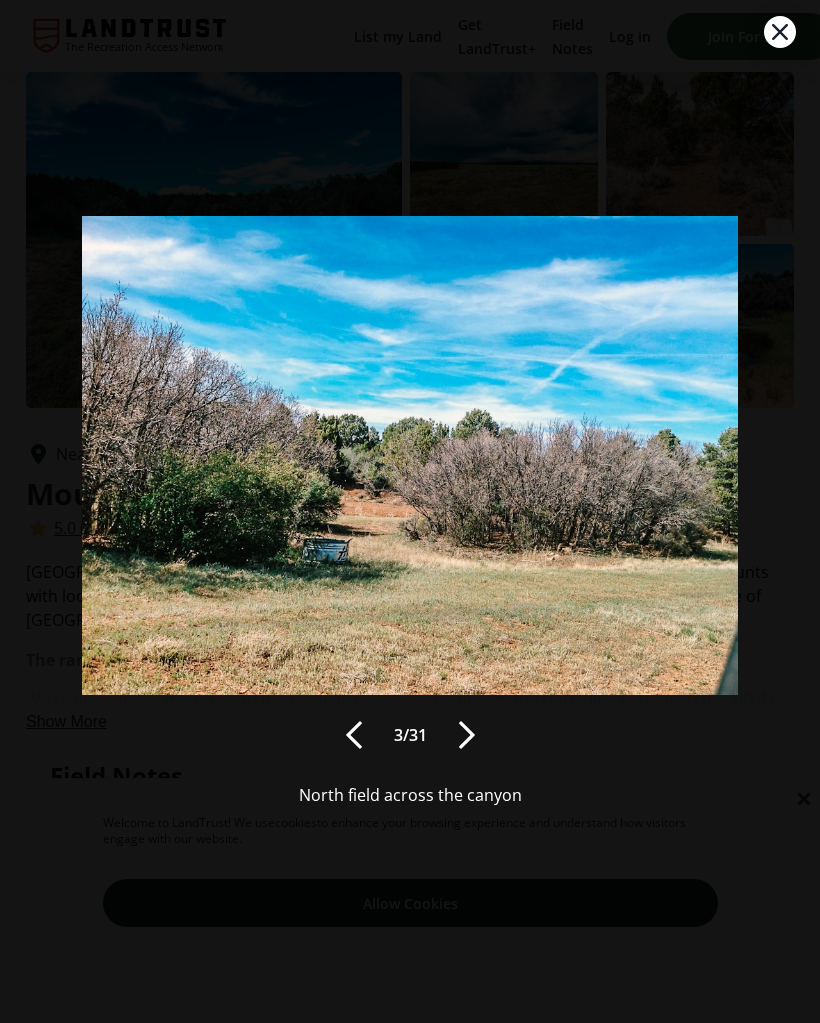 click at bounding box center (467, 735) 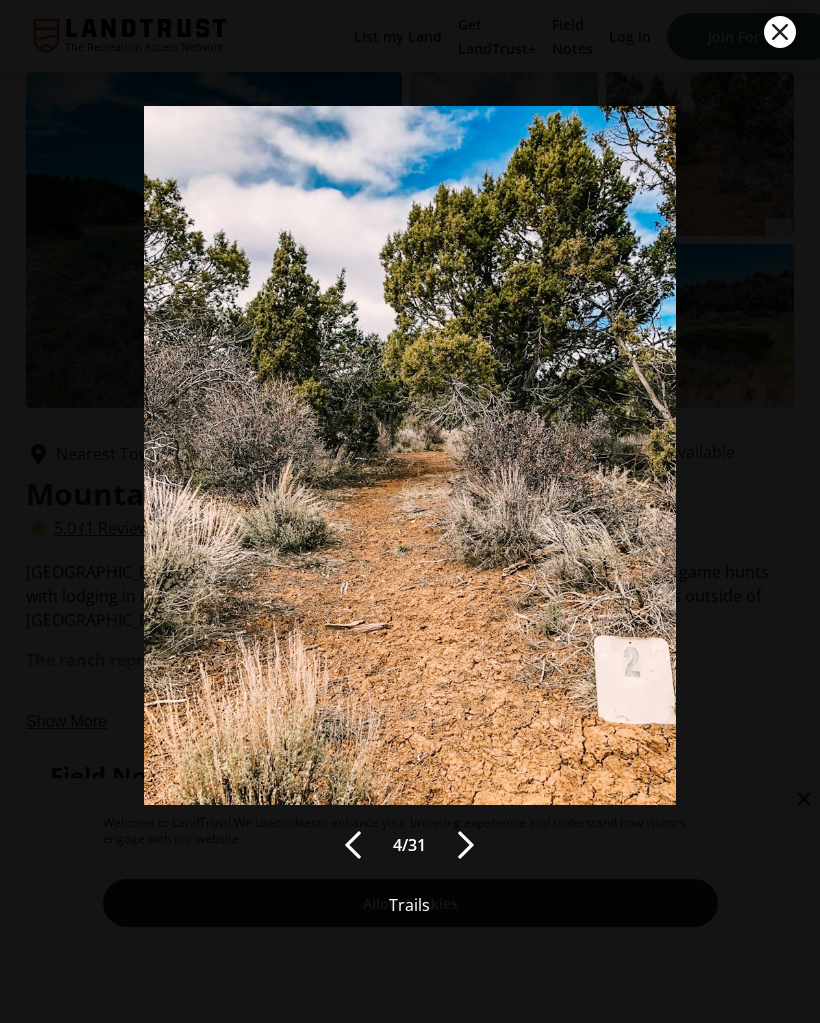click at bounding box center [466, 845] 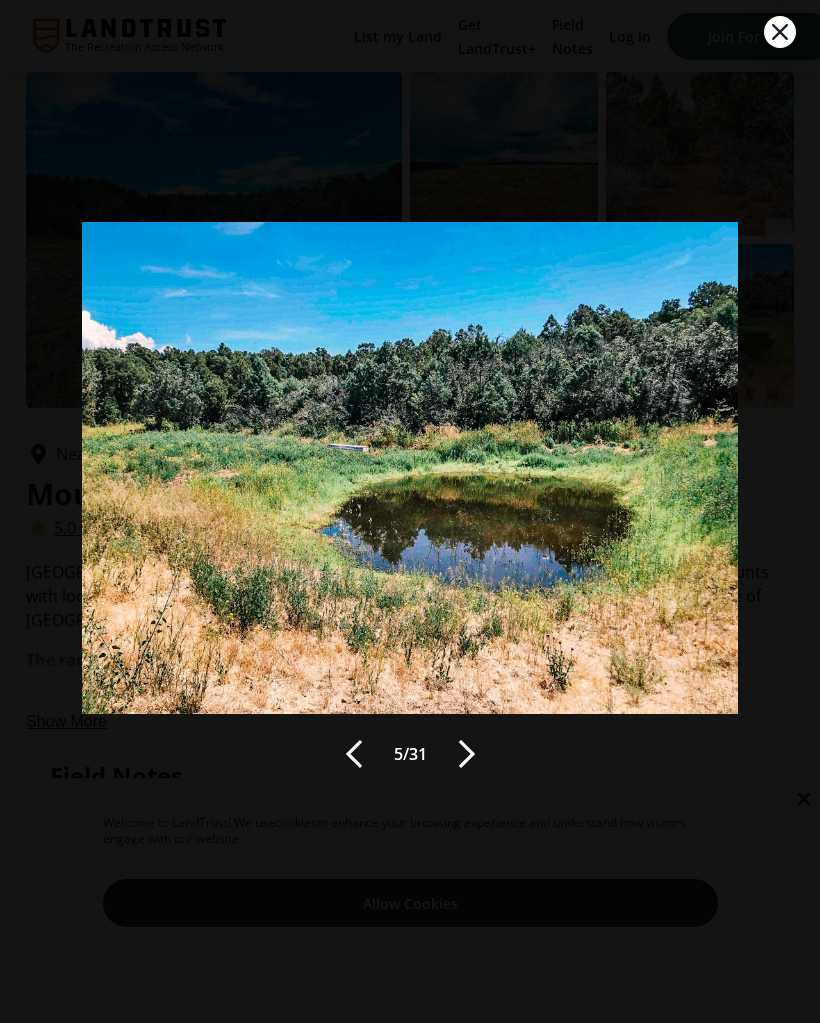 click at bounding box center [467, 754] 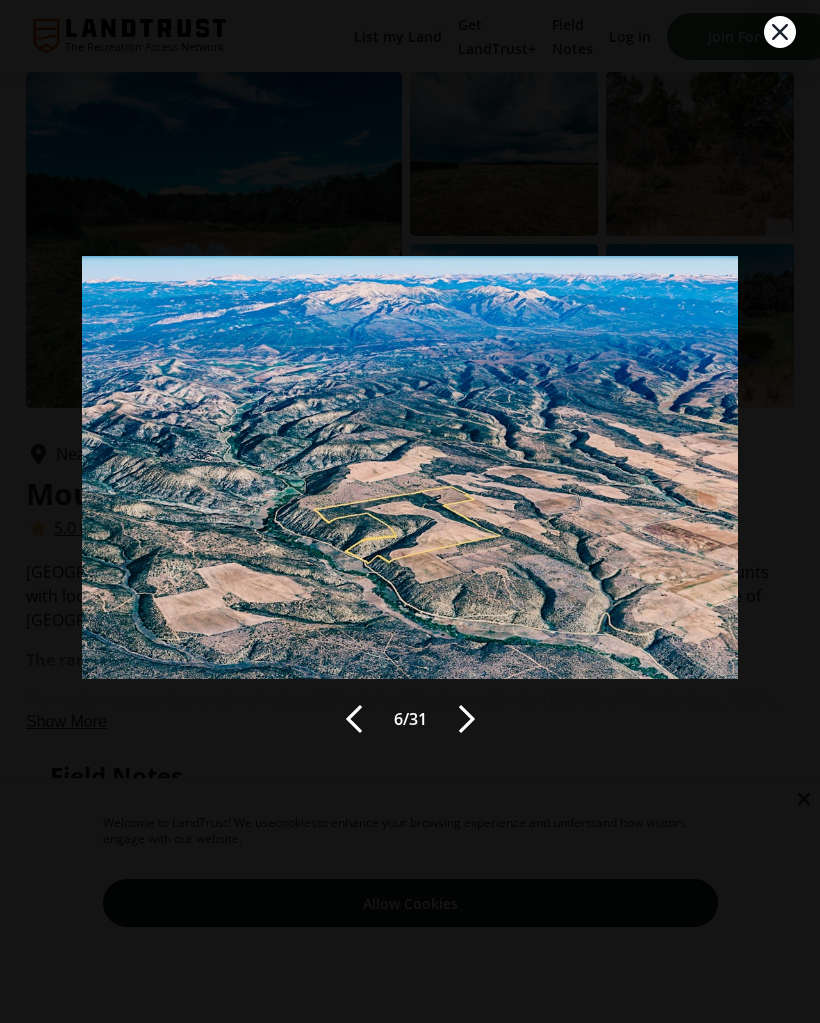 click at bounding box center [467, 719] 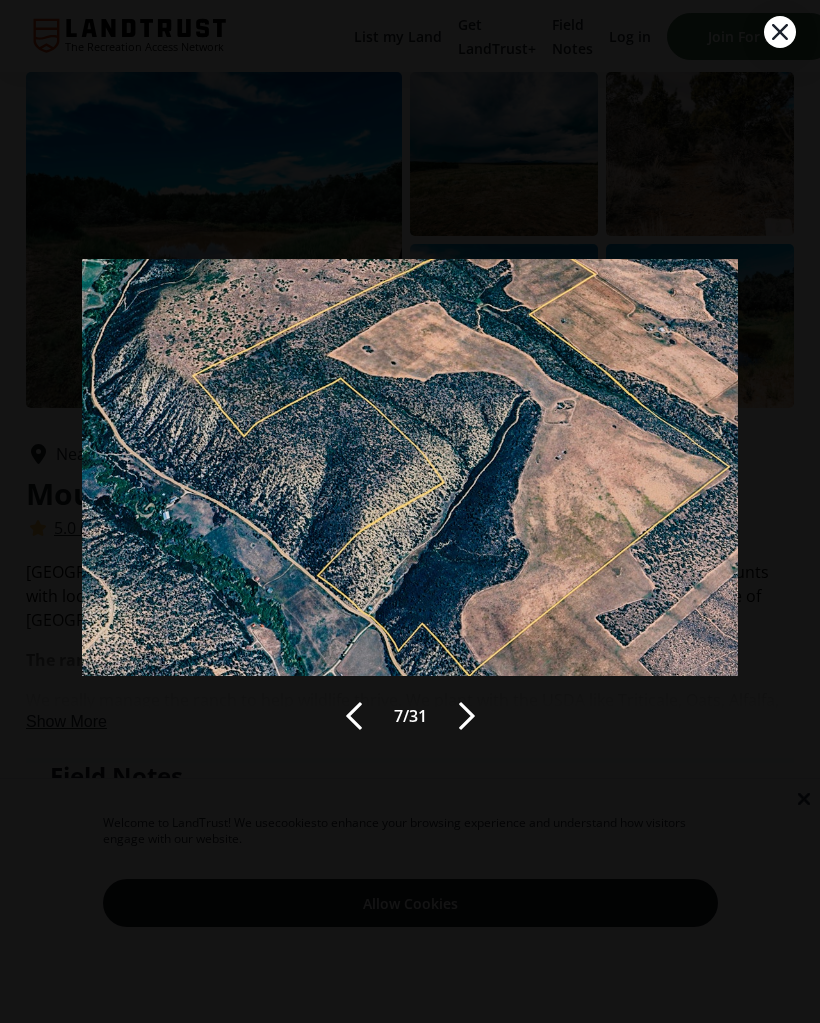 click at bounding box center (467, 716) 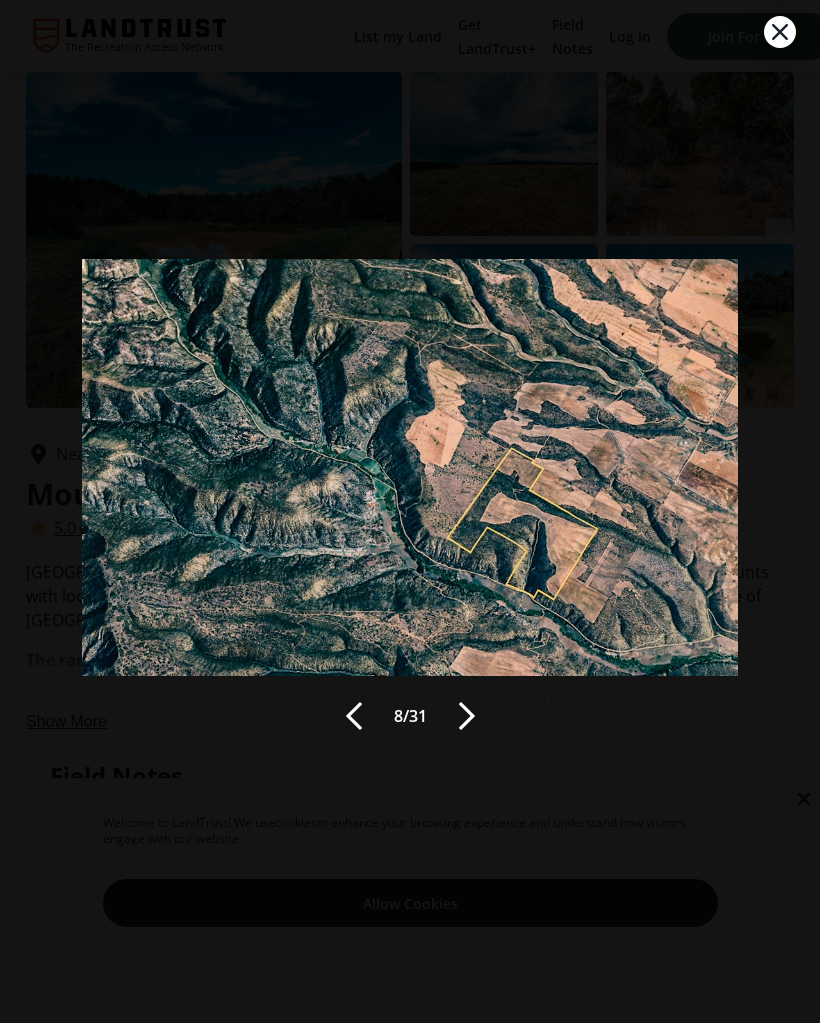 click at bounding box center (467, 716) 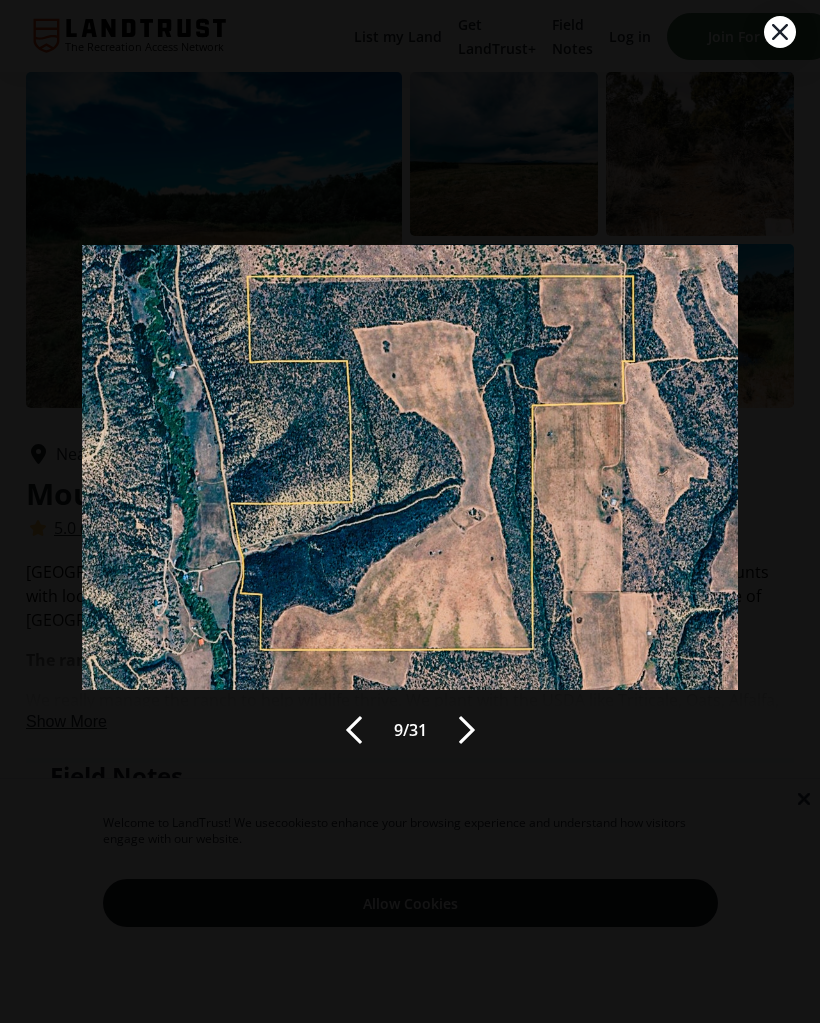 click at bounding box center (467, 730) 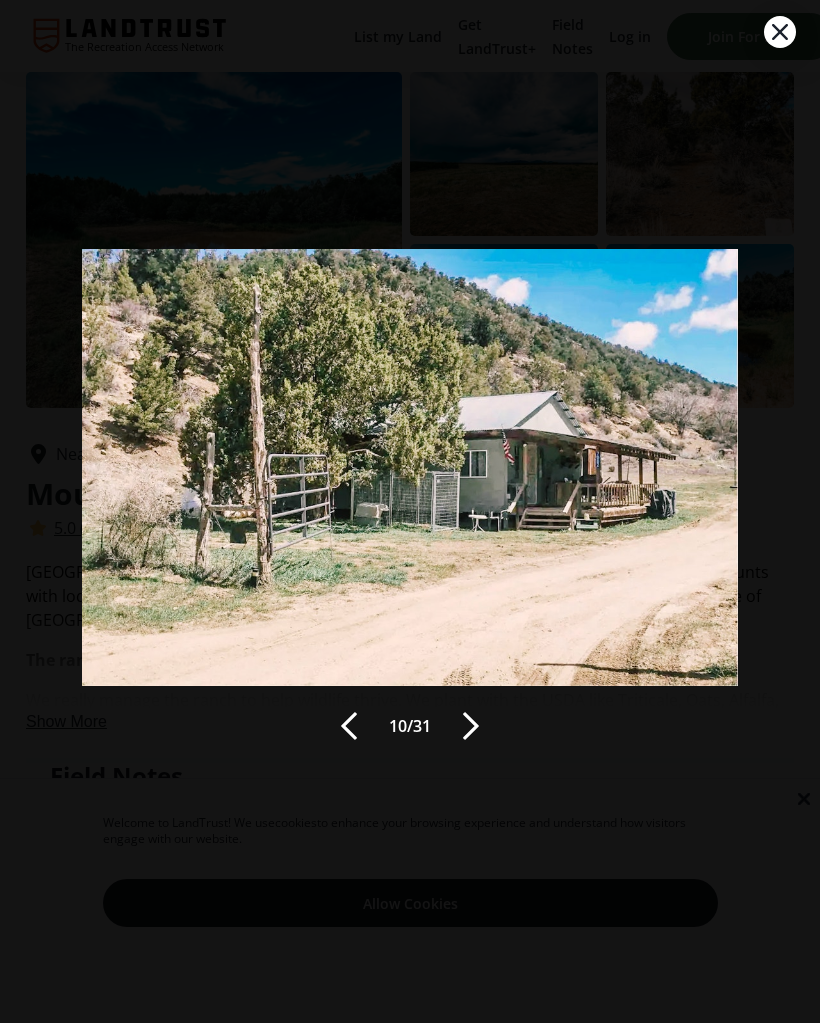 click at bounding box center (471, 726) 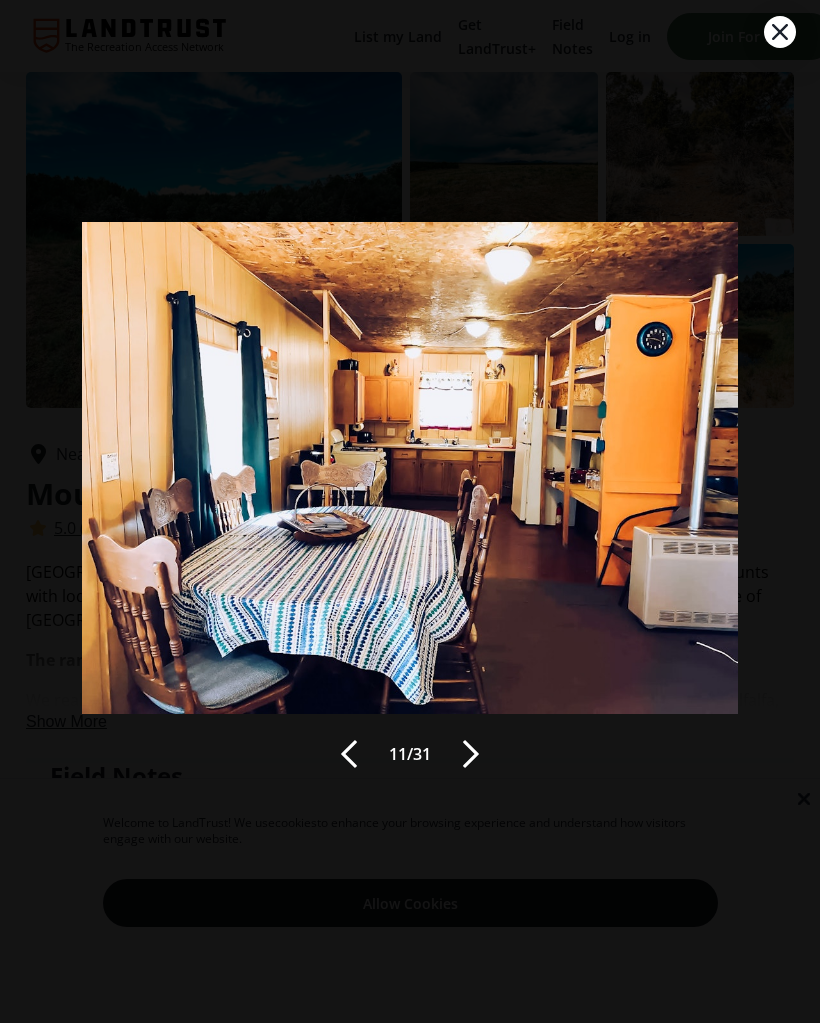 click at bounding box center (471, 754) 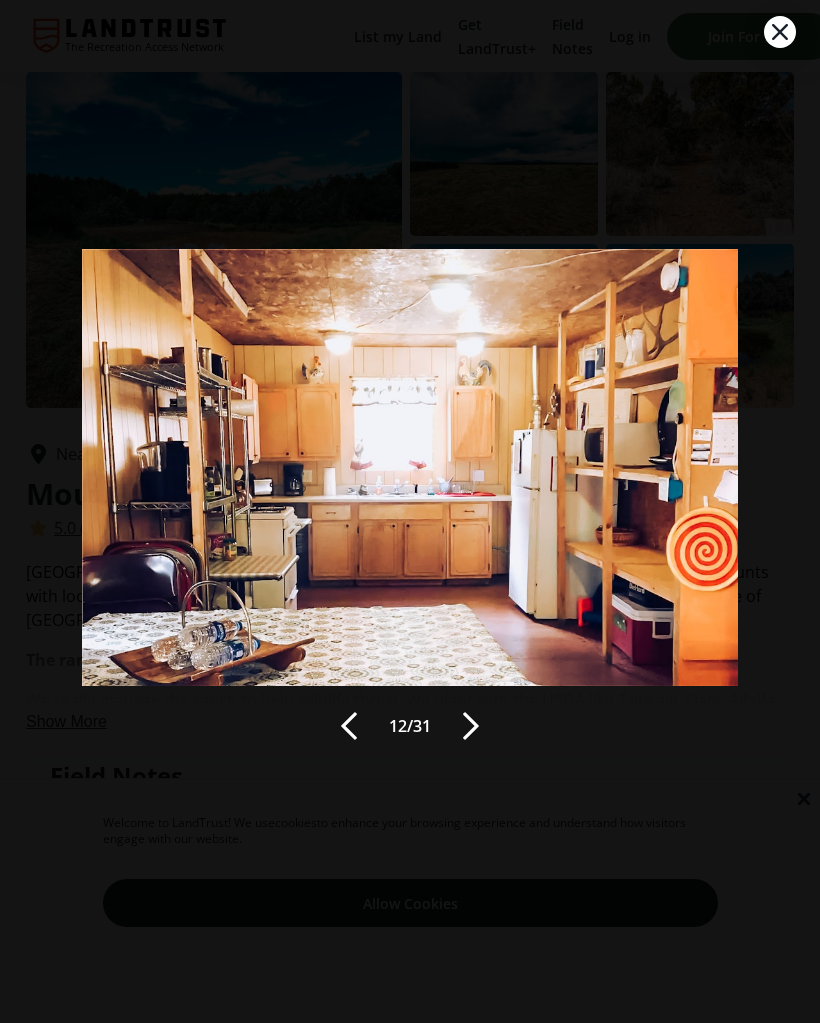 click at bounding box center (471, 726) 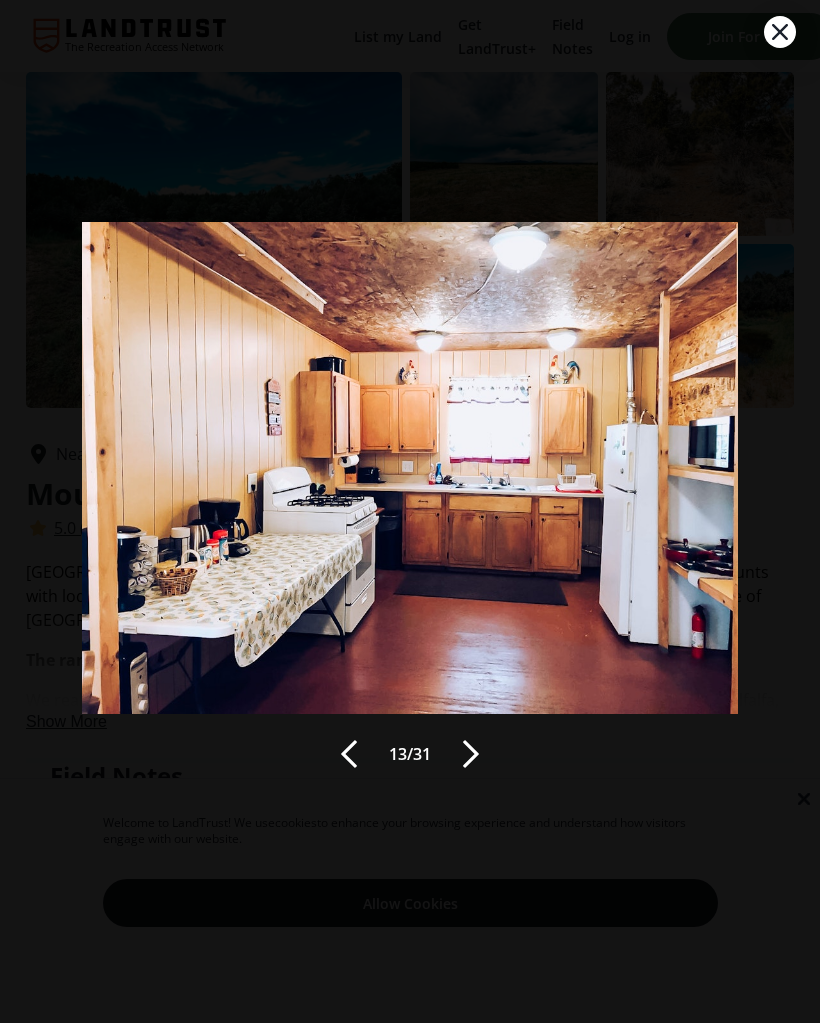 click at bounding box center [471, 754] 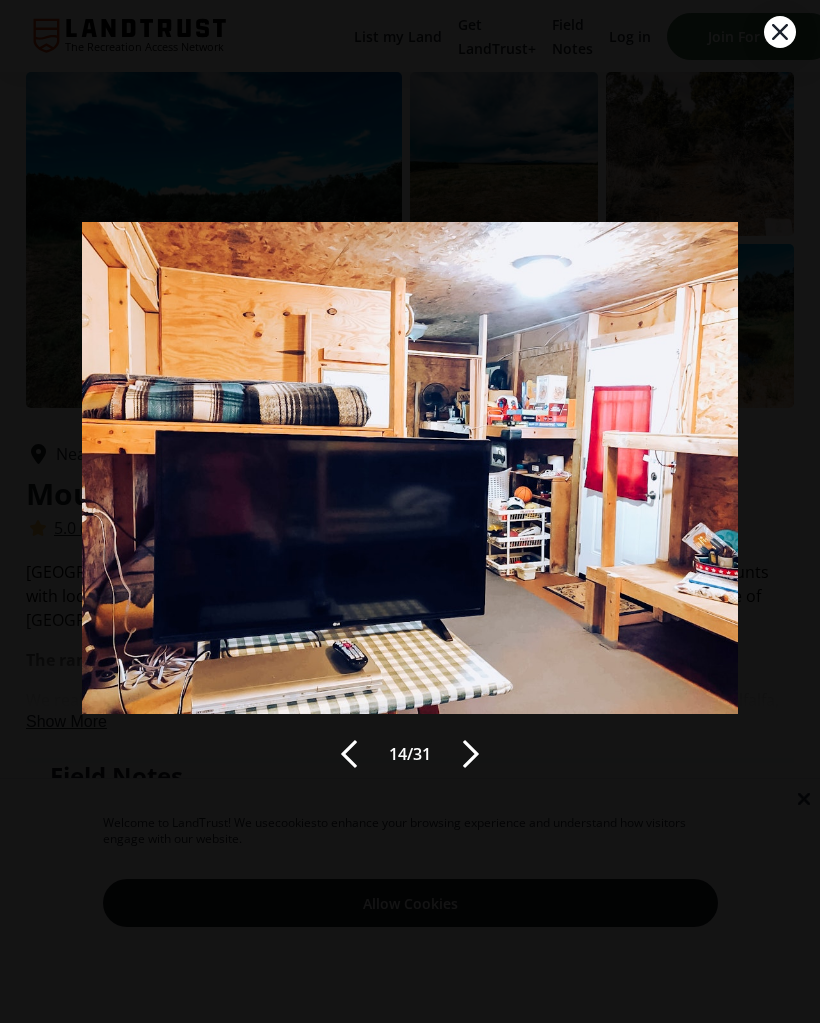 click at bounding box center (471, 754) 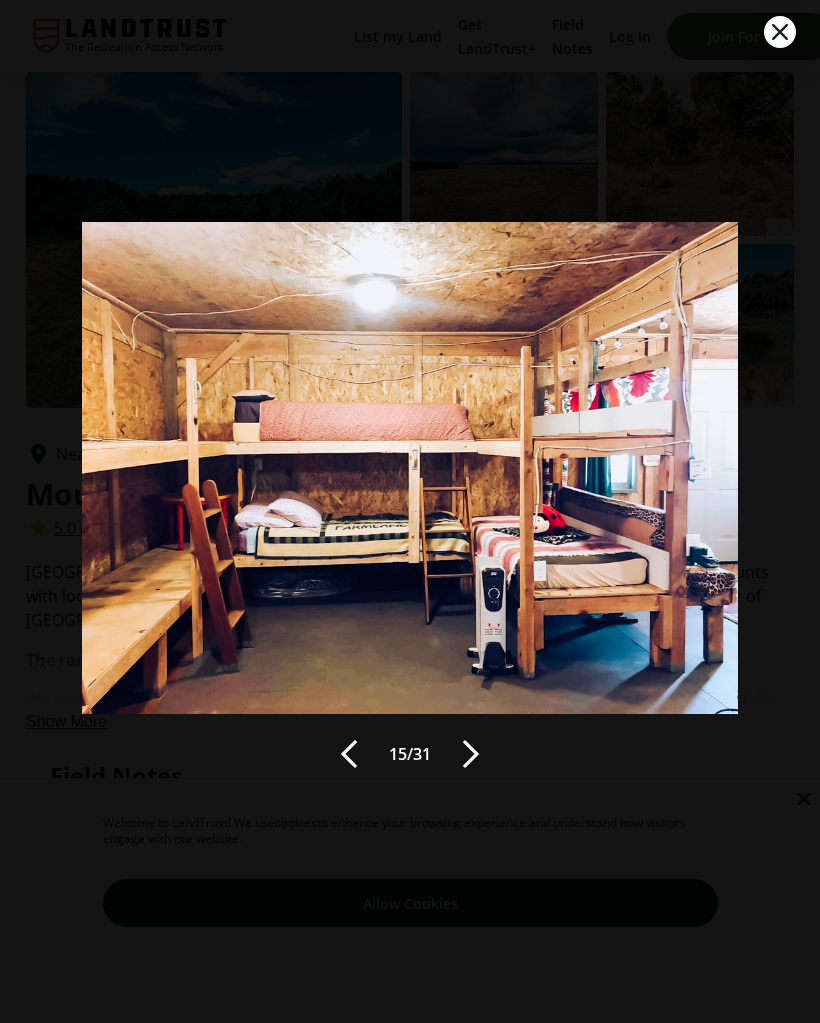 click at bounding box center [471, 754] 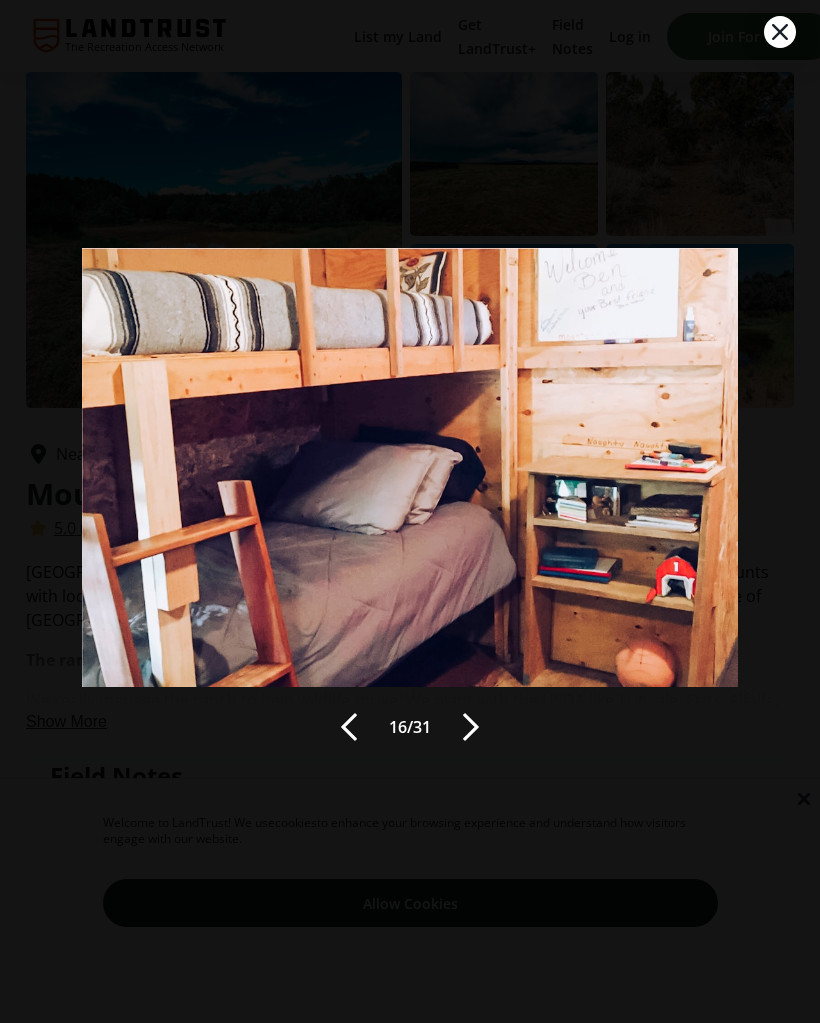 click at bounding box center [471, 727] 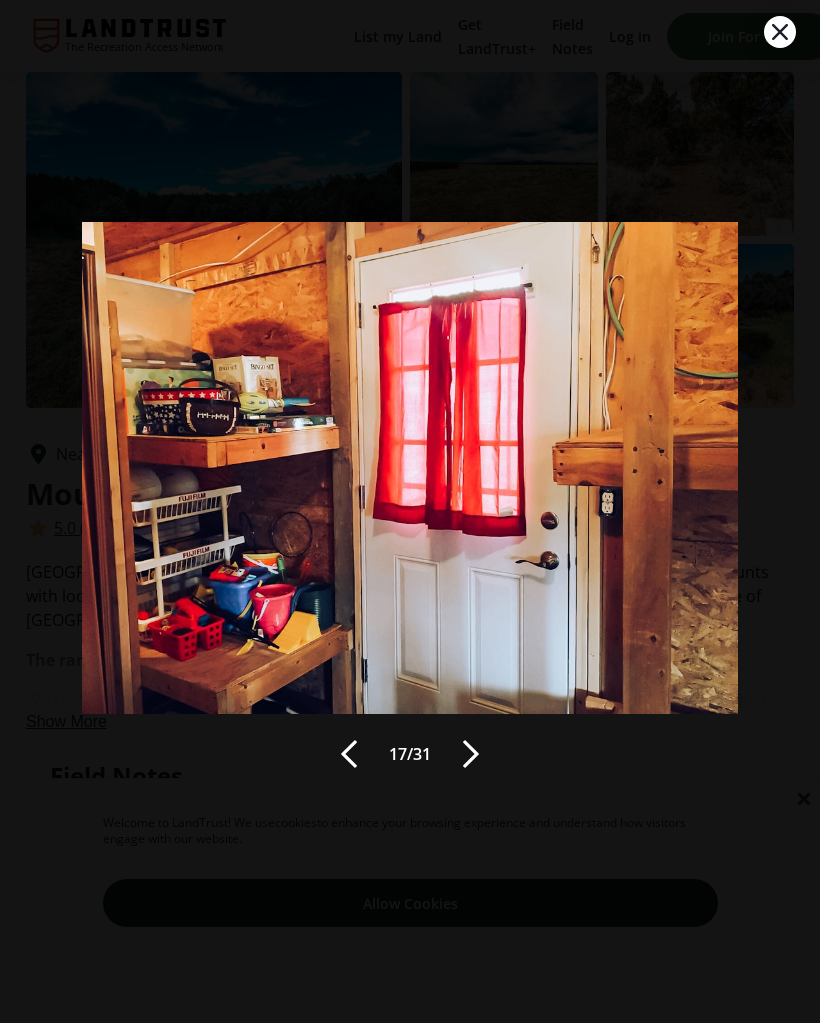 click at bounding box center [471, 754] 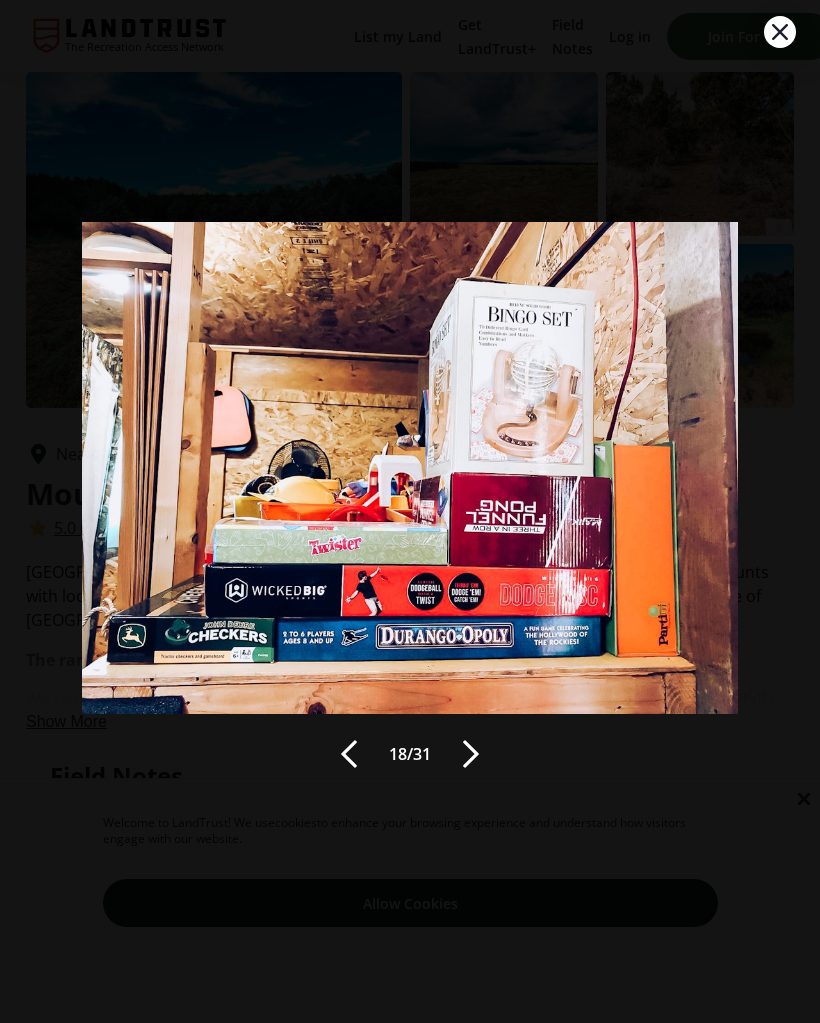 click at bounding box center (471, 754) 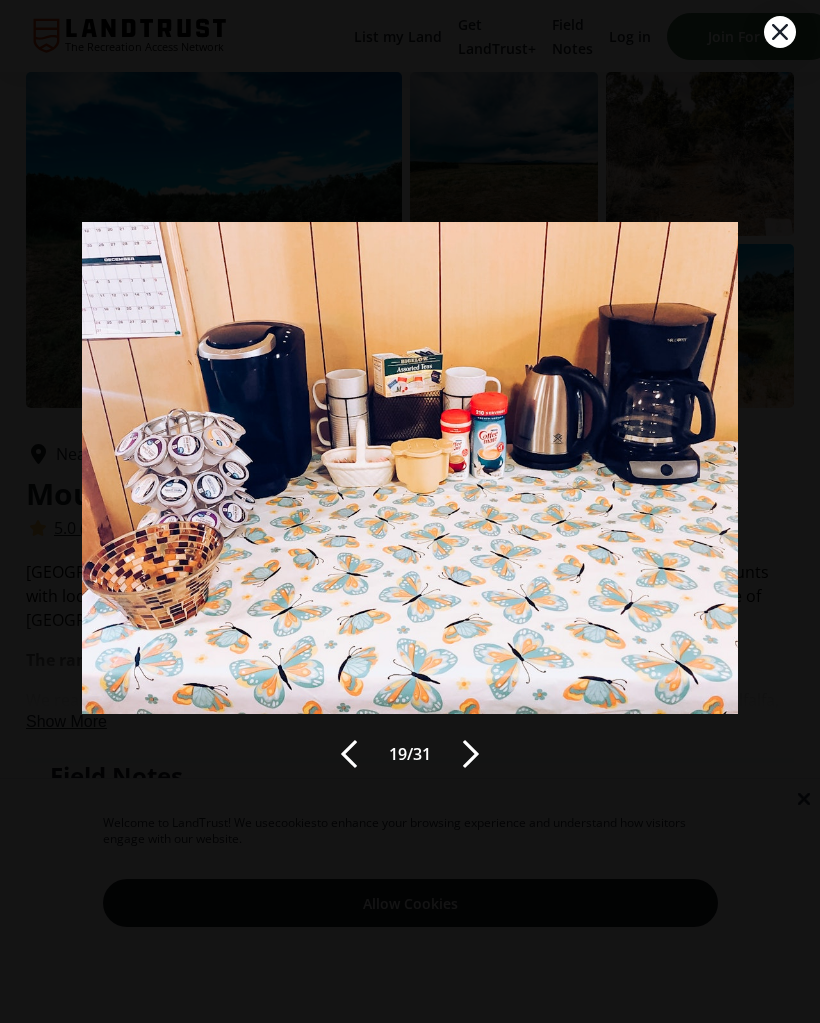 click at bounding box center [471, 754] 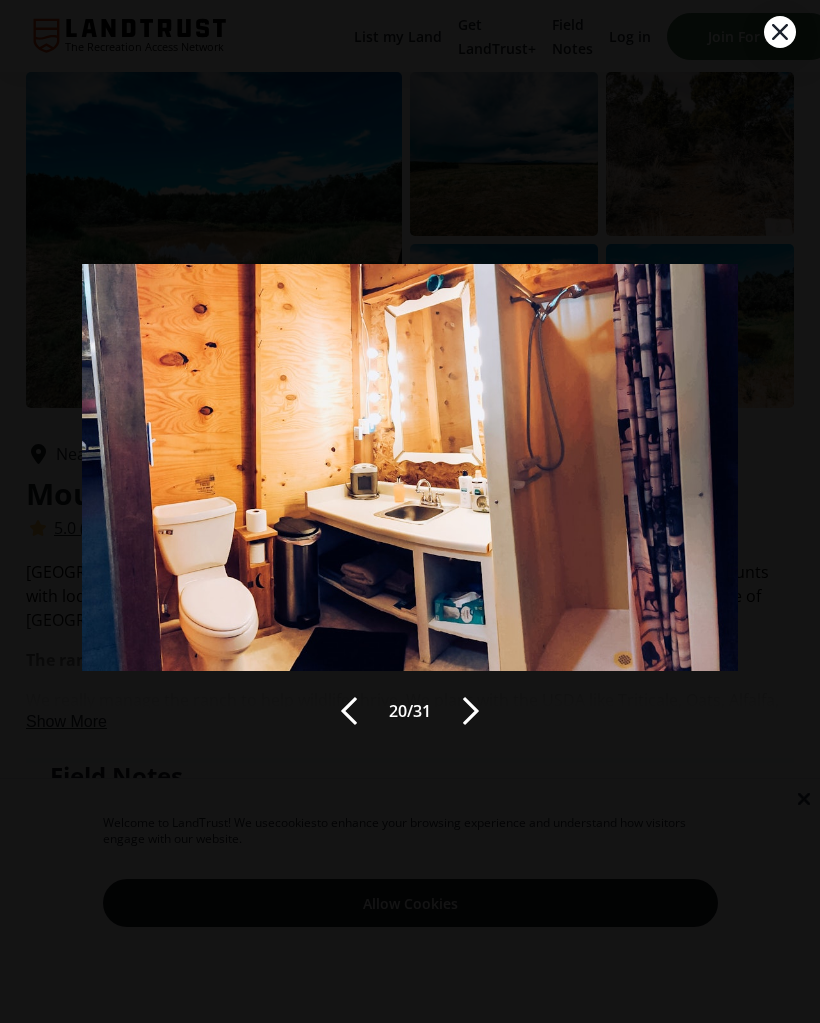 click on "20 / 31" at bounding box center [410, 511] 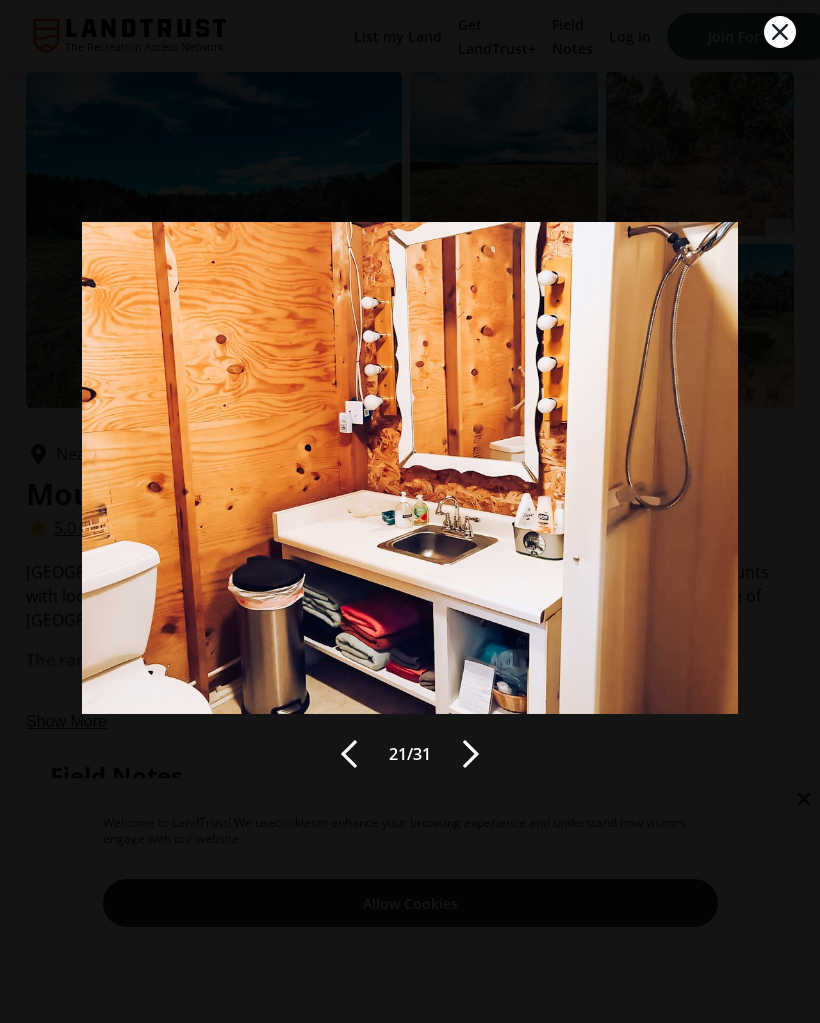 click at bounding box center (410, 468) 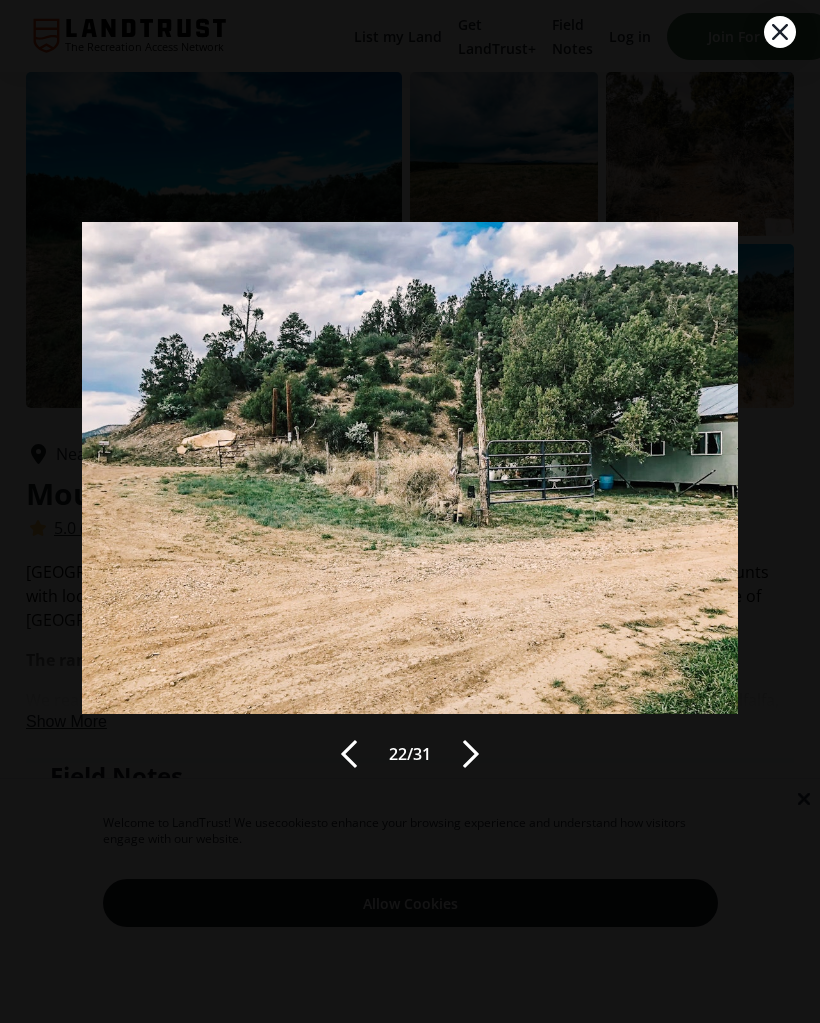 click at bounding box center [471, 754] 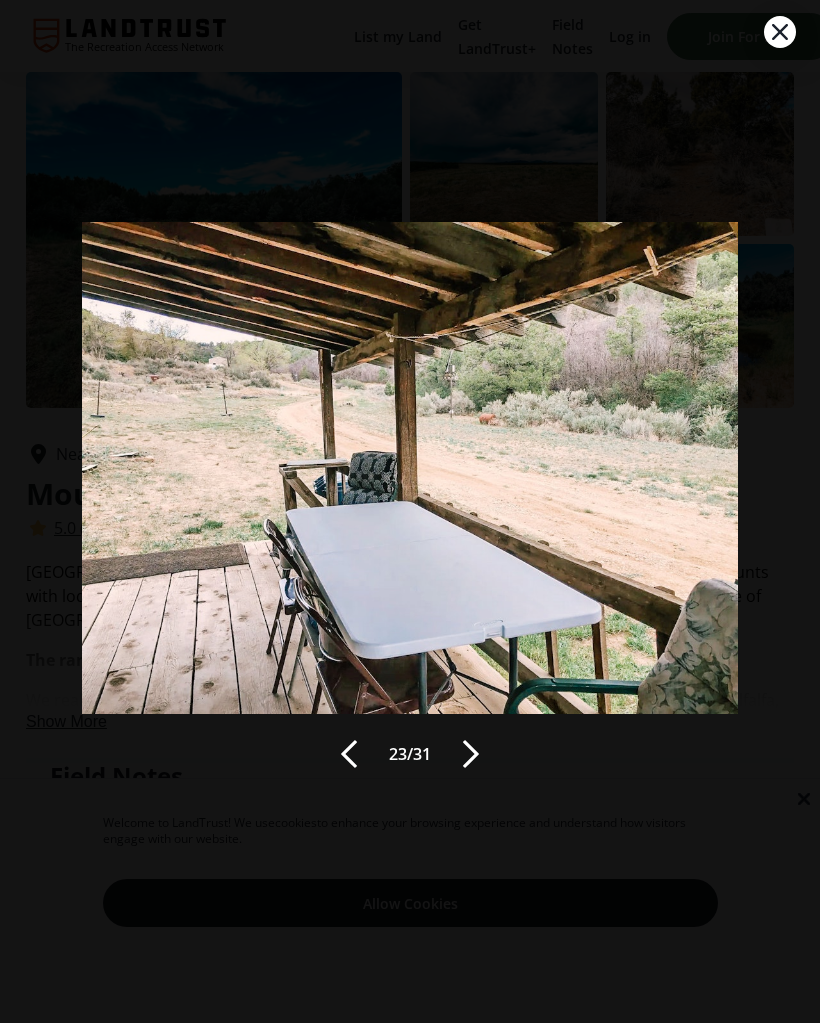 click at bounding box center (471, 754) 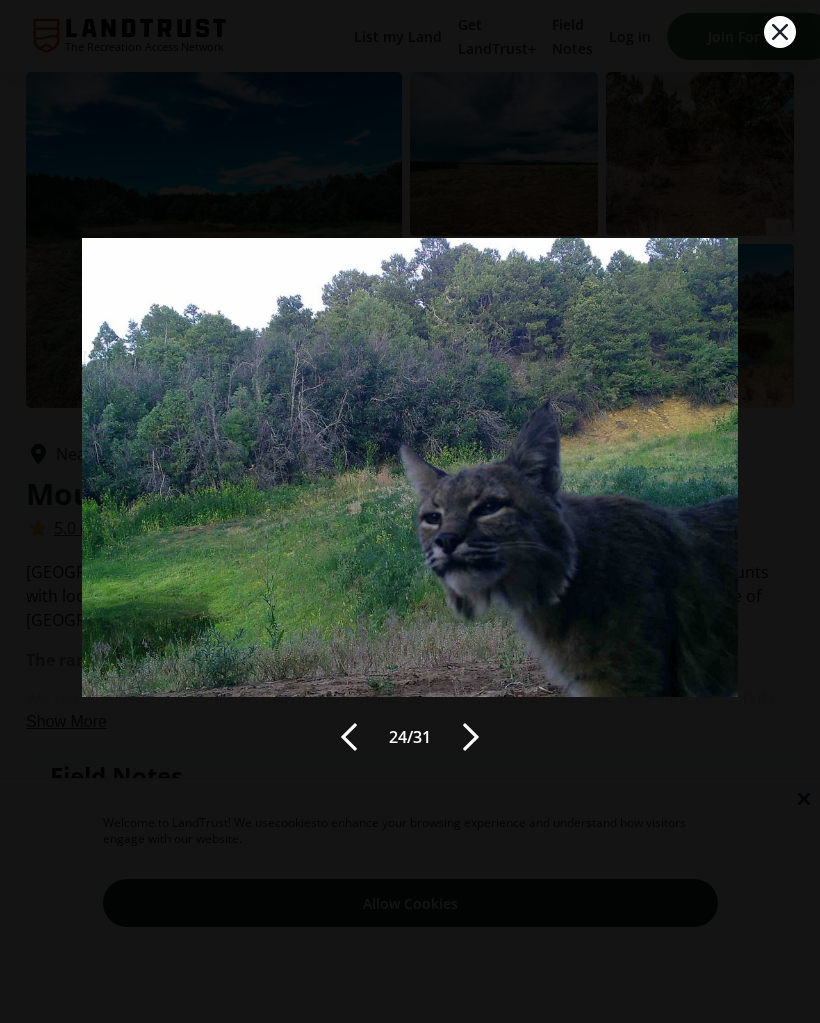 click at bounding box center (471, 737) 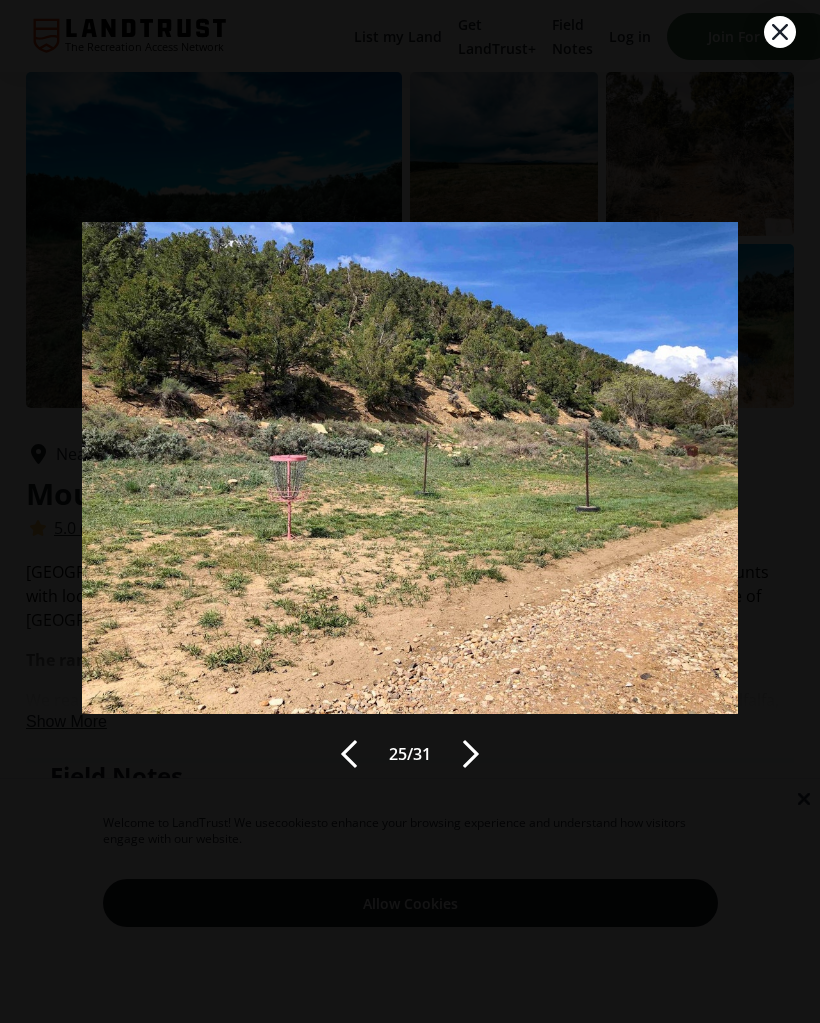 click at bounding box center [471, 754] 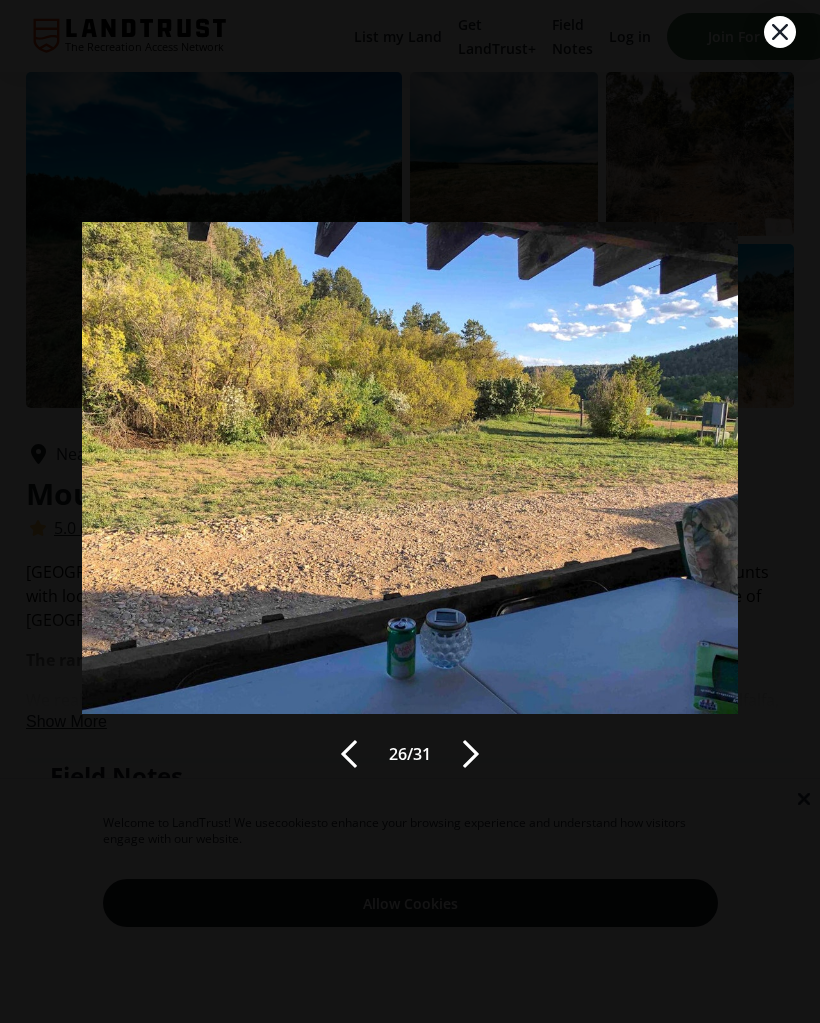 click at bounding box center (471, 754) 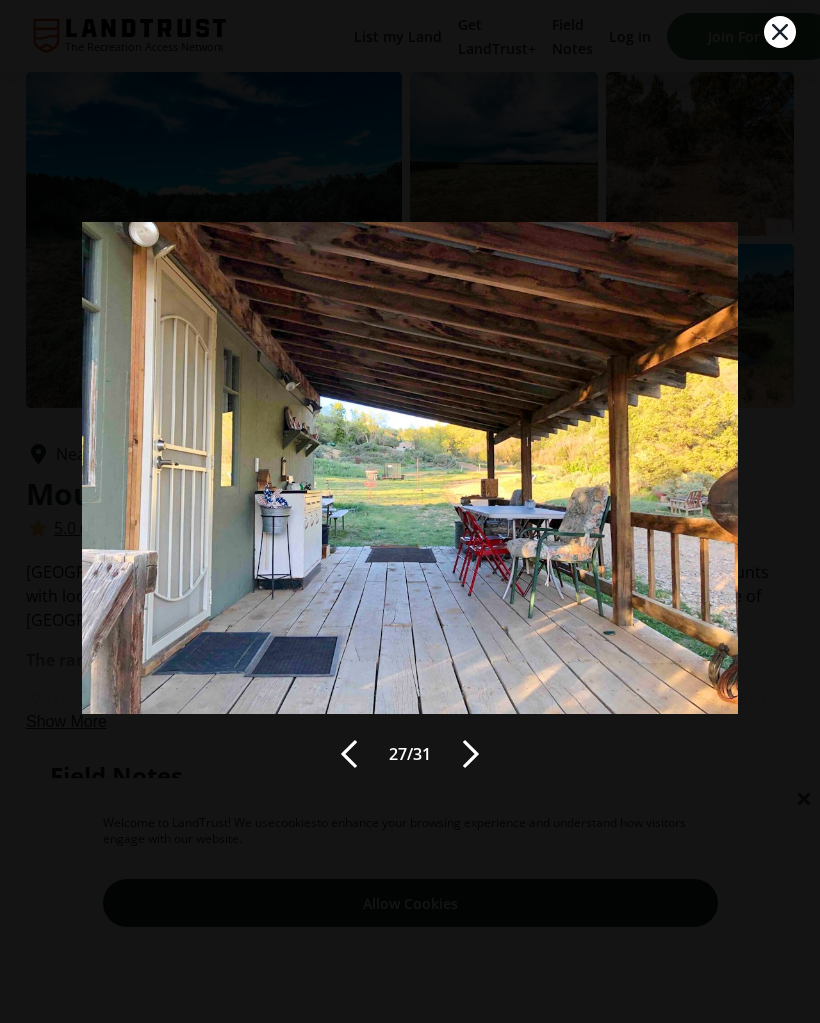 click at bounding box center [471, 754] 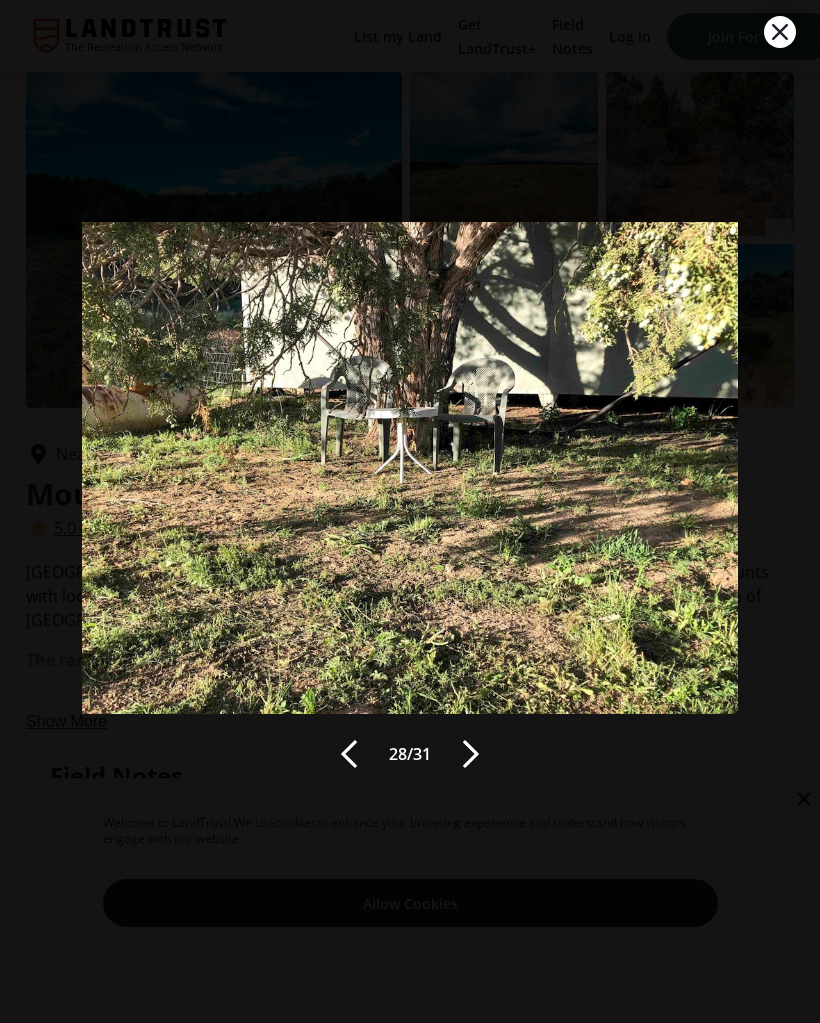click at bounding box center [471, 754] 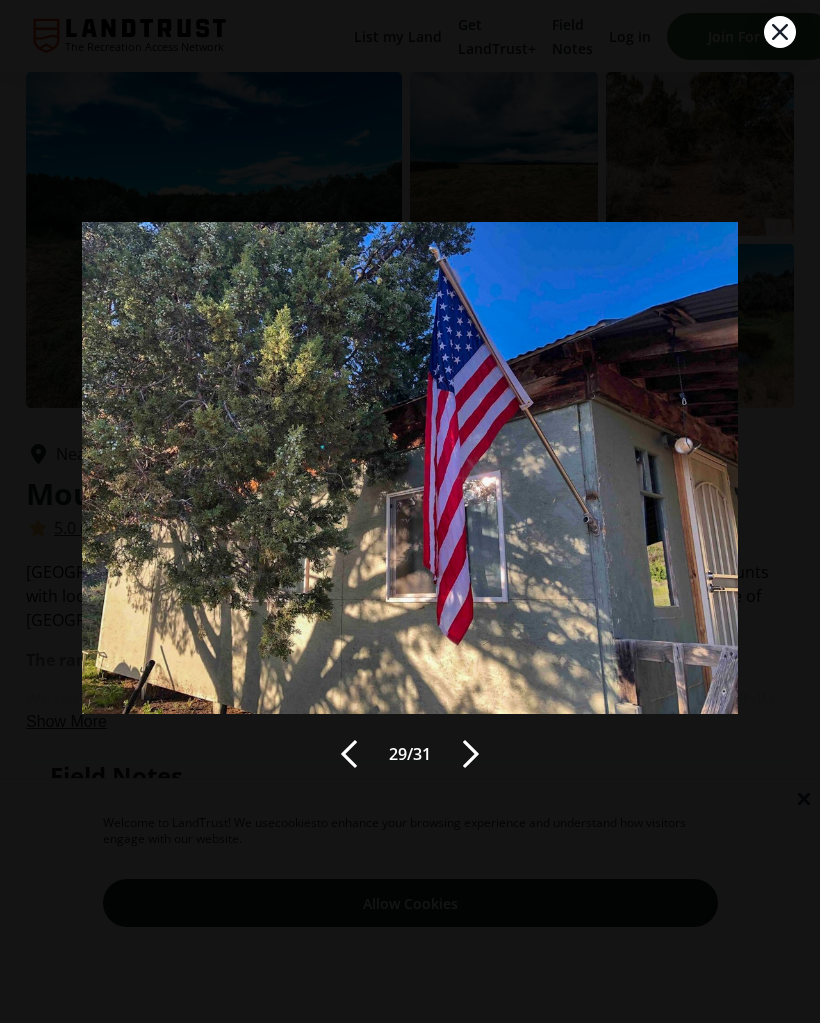 click at bounding box center (471, 754) 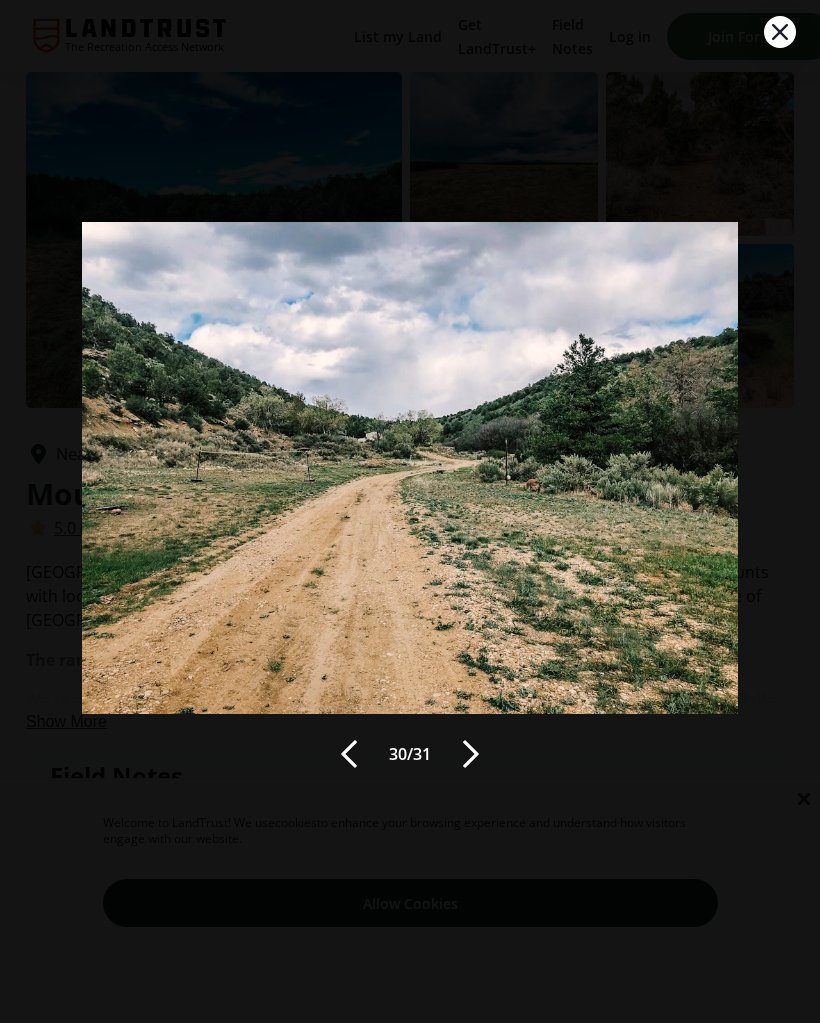 click at bounding box center [471, 754] 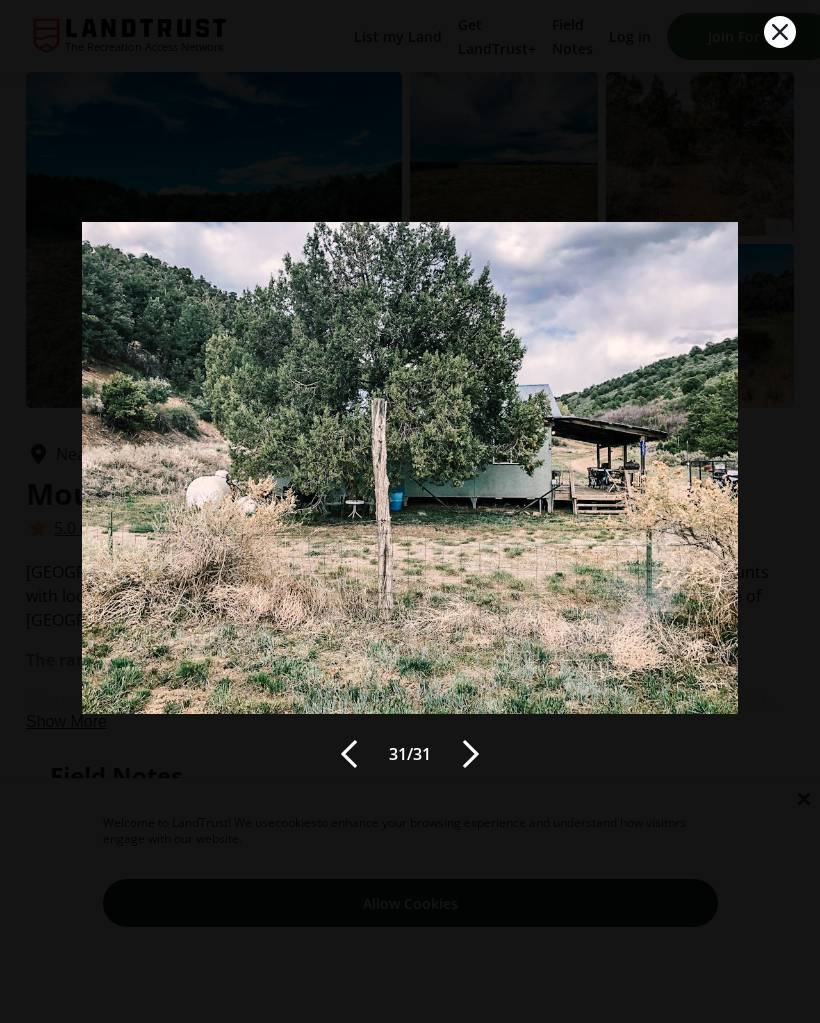 click 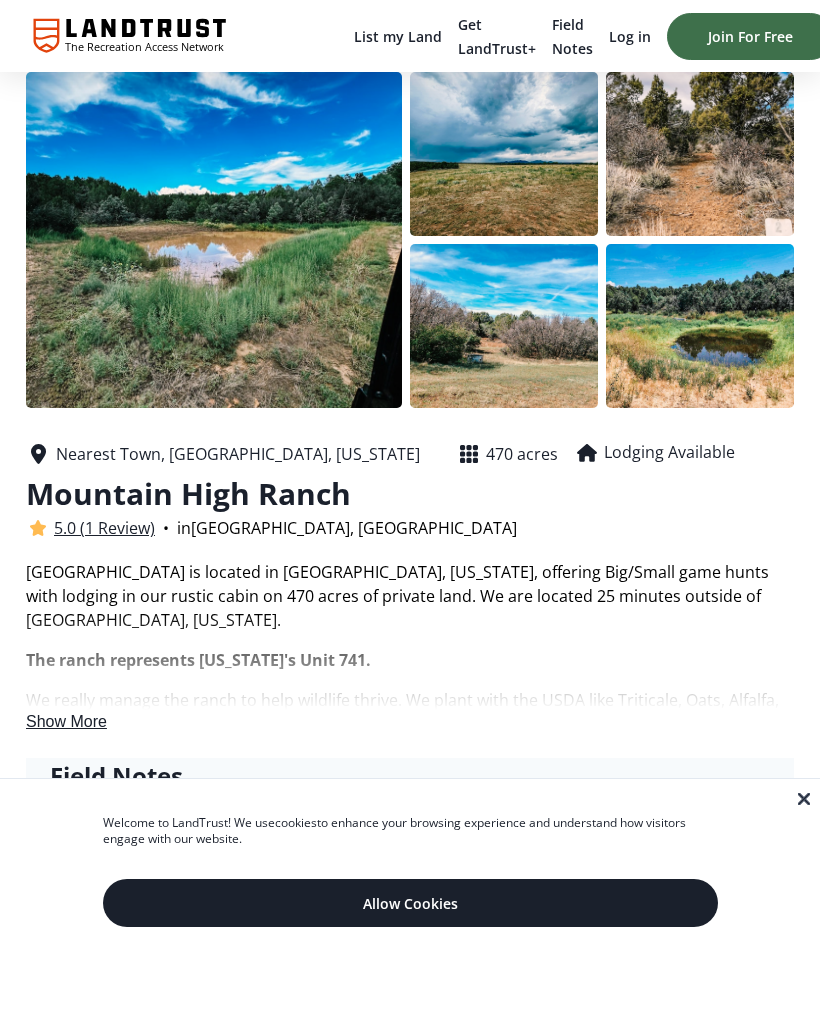 click on "Allow Cookies" at bounding box center [410, 903] 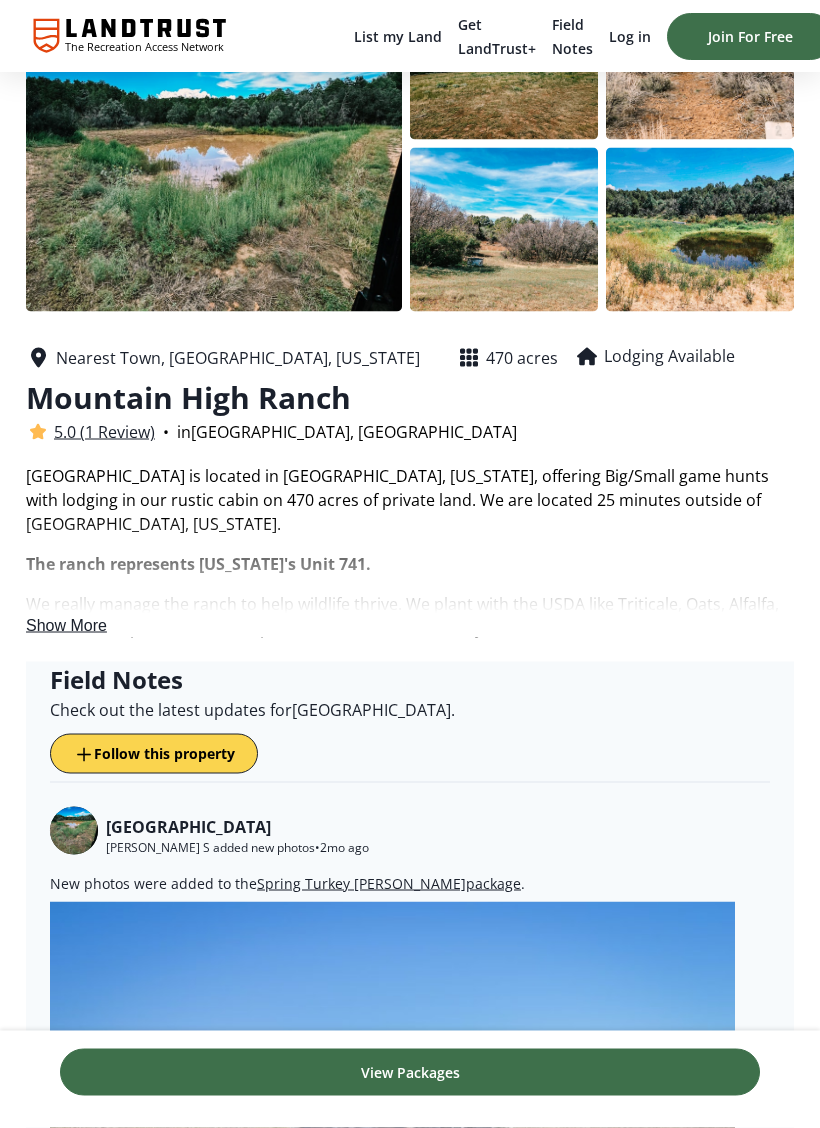 scroll, scrollTop: 97, scrollLeft: 0, axis: vertical 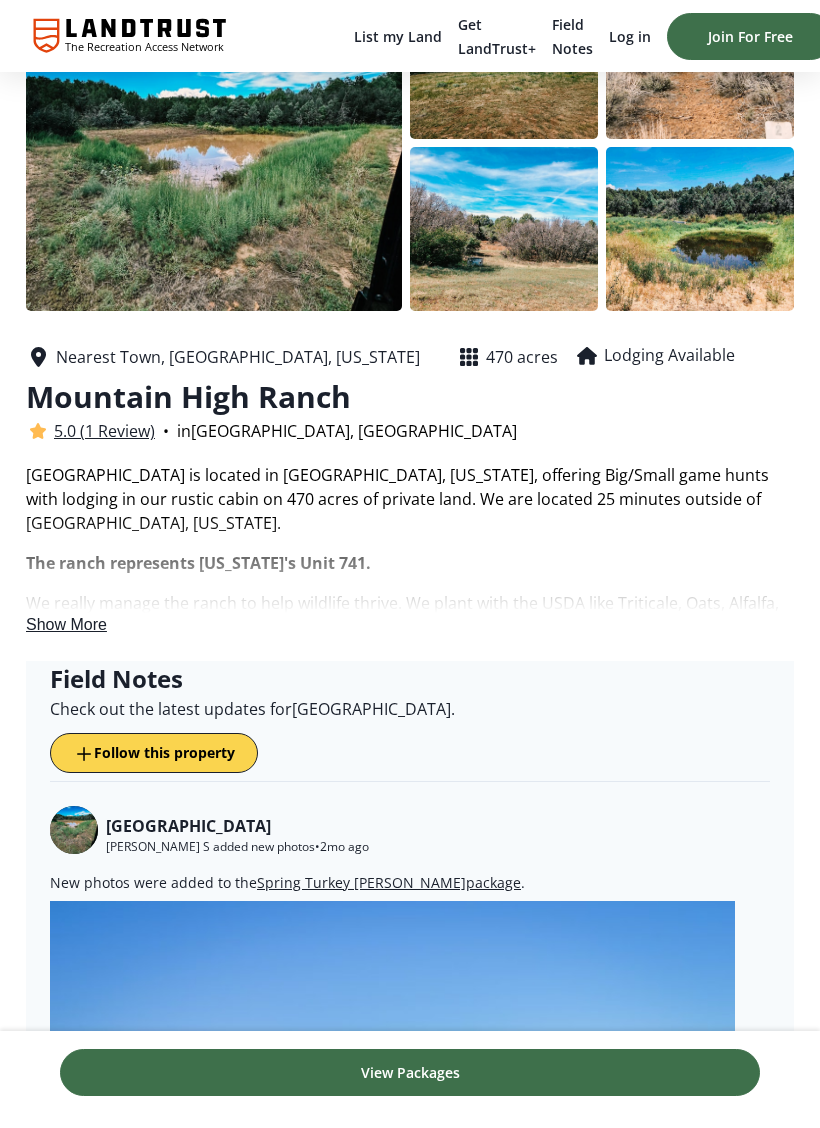 click on "Show More" at bounding box center (66, 624) 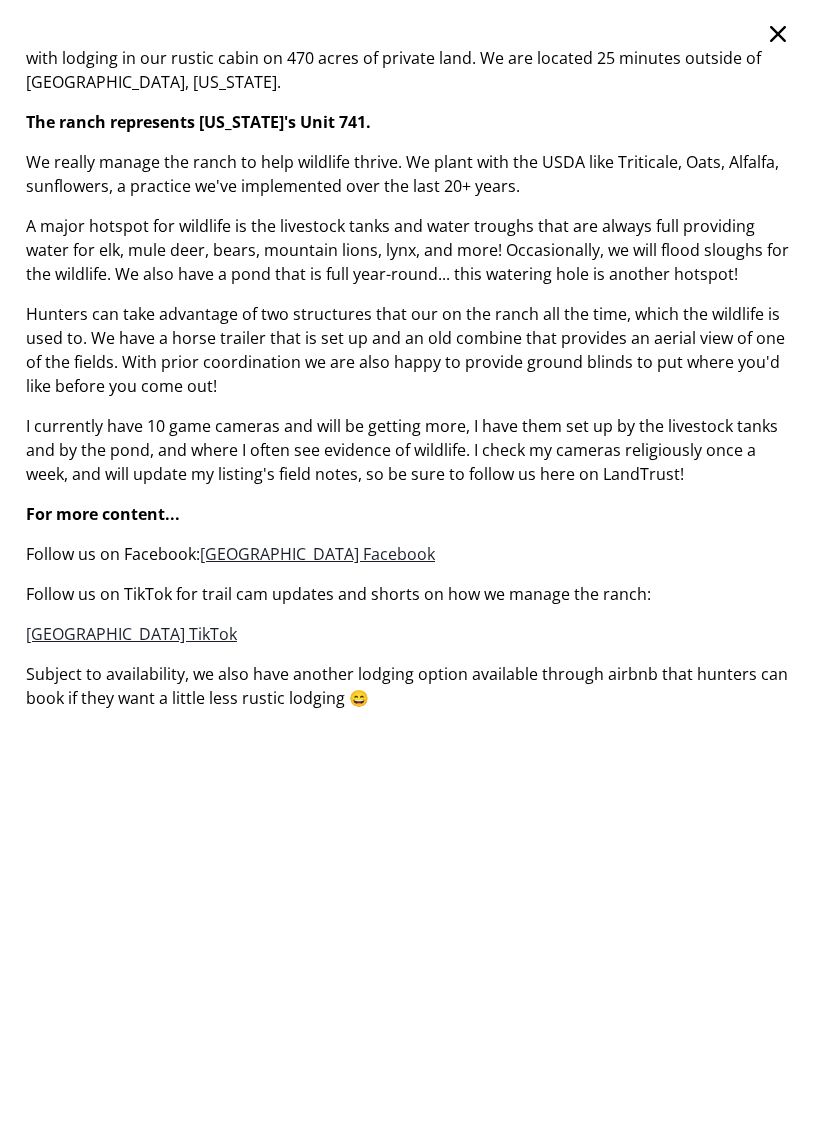 scroll, scrollTop: 109, scrollLeft: 0, axis: vertical 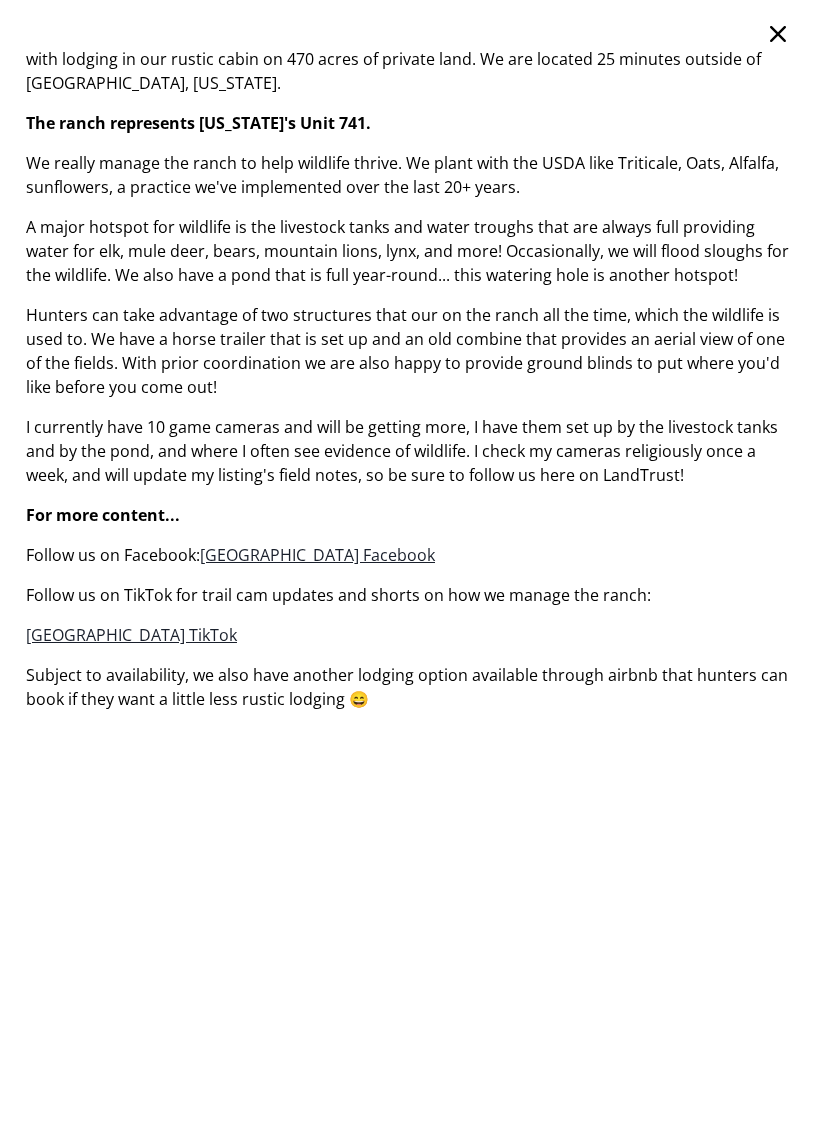 click 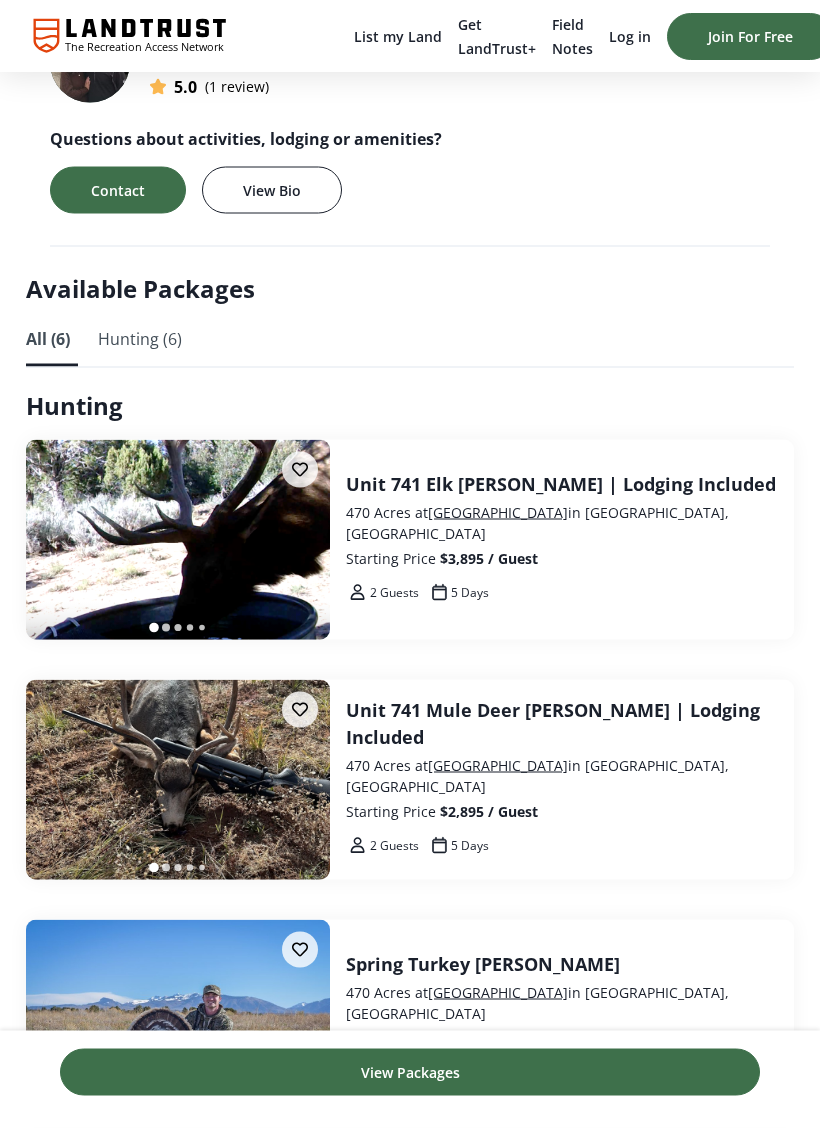 scroll, scrollTop: 2943, scrollLeft: 0, axis: vertical 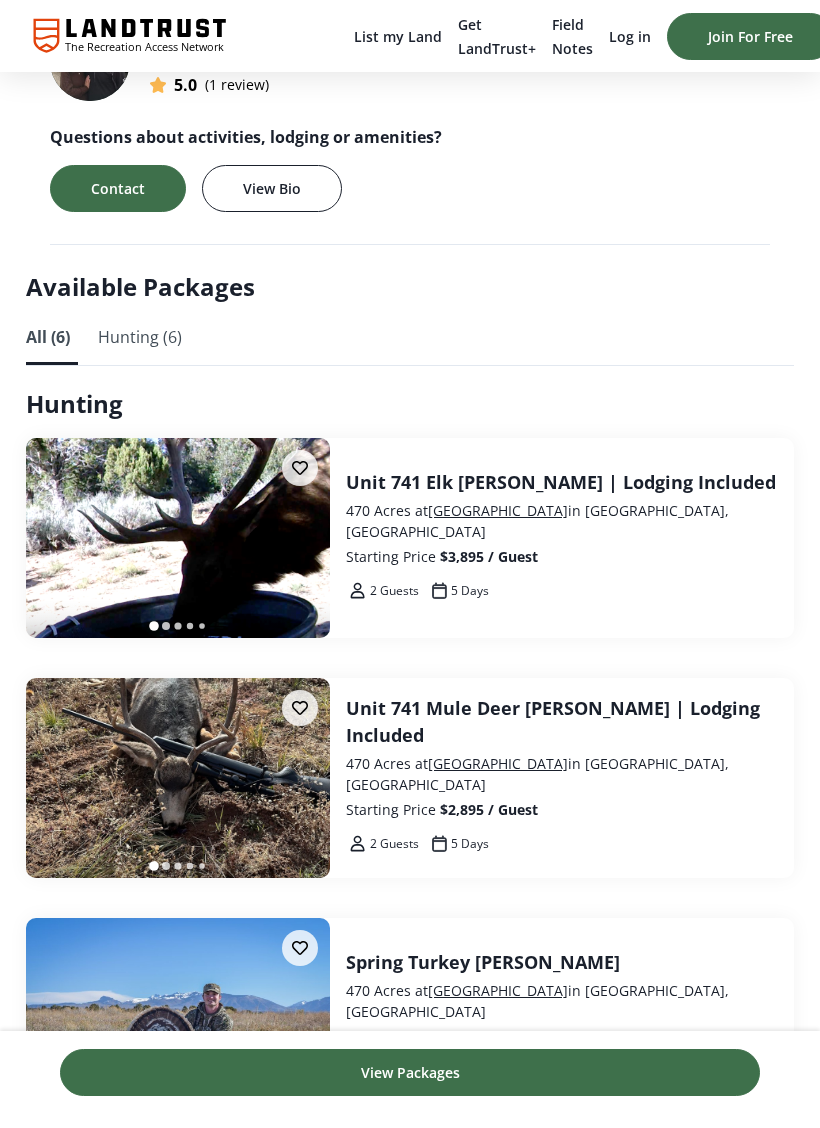 click on "Unit 741 Elk [PERSON_NAME] | Lodging Included" at bounding box center (562, 482) 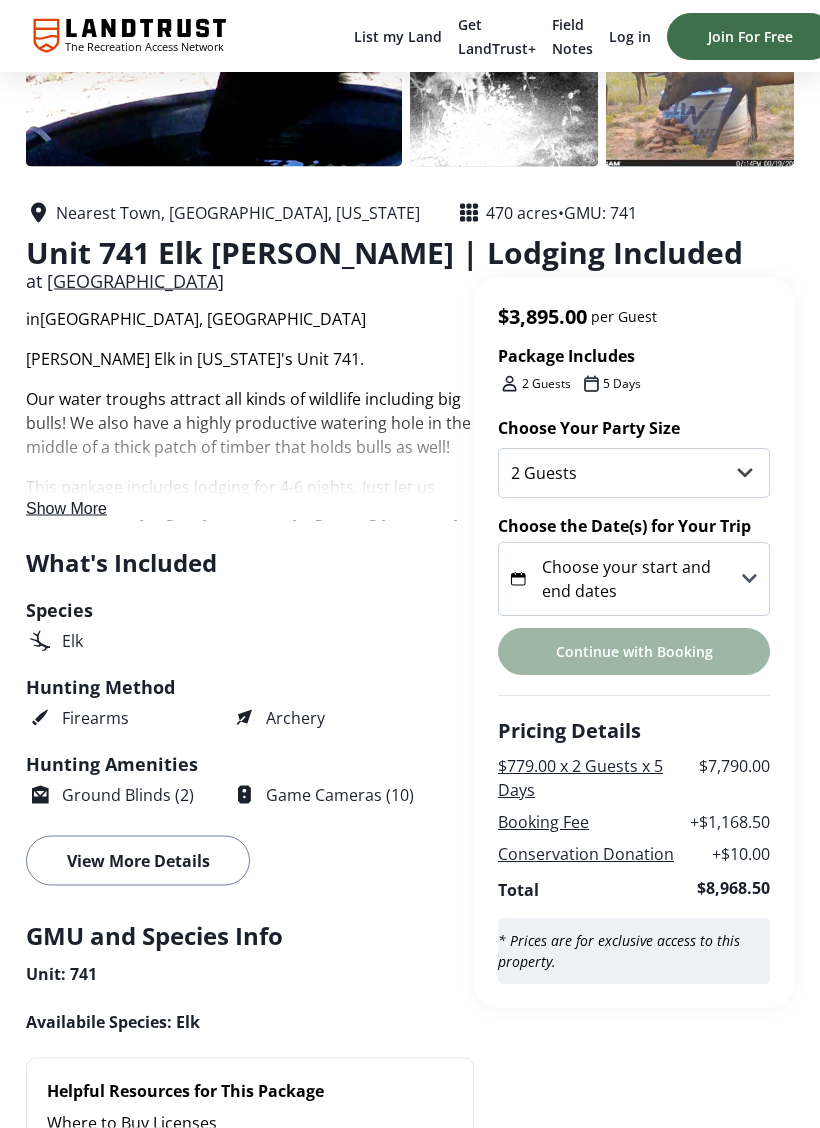 scroll, scrollTop: 243, scrollLeft: 0, axis: vertical 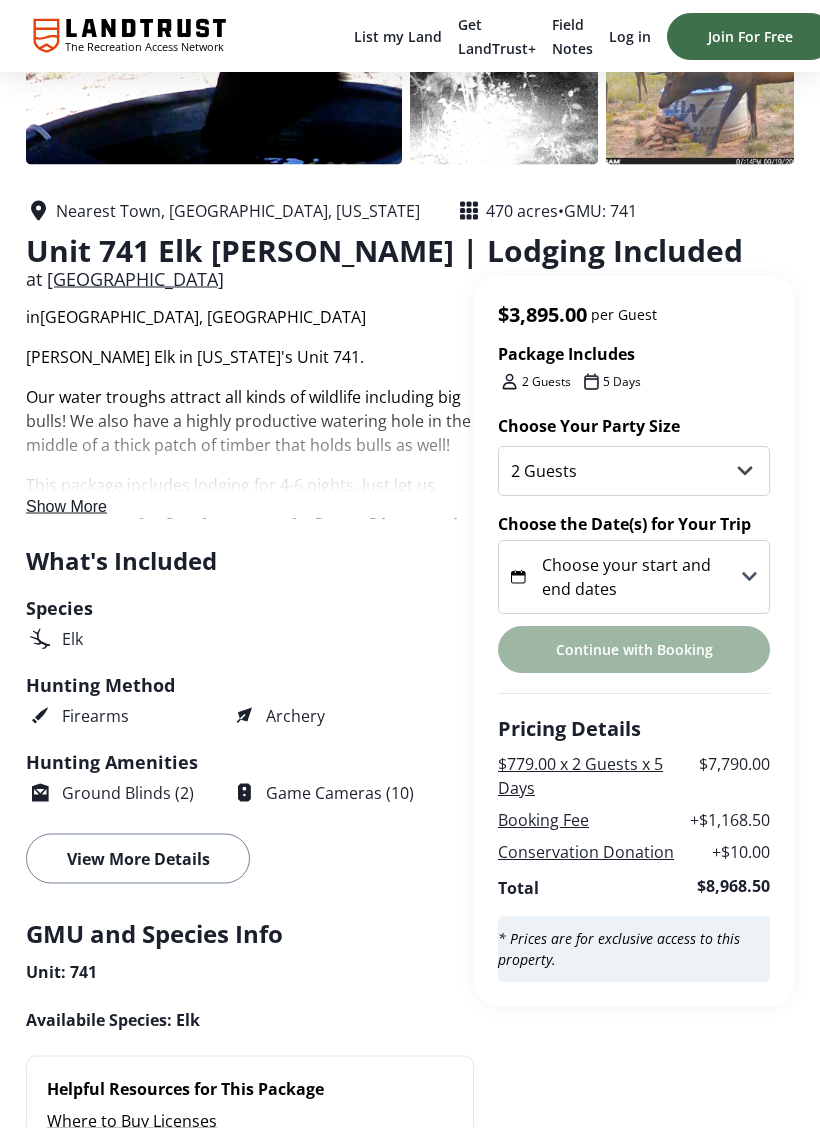 click on "Show More" at bounding box center (66, 506) 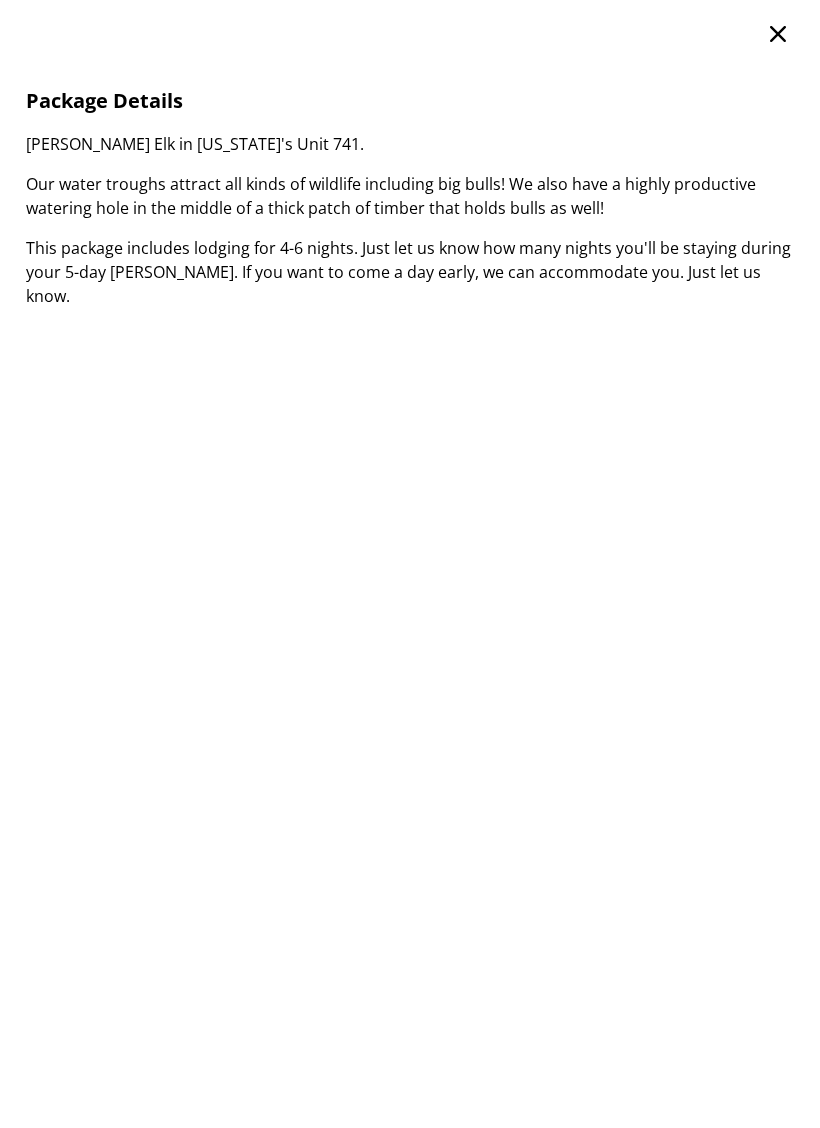 click 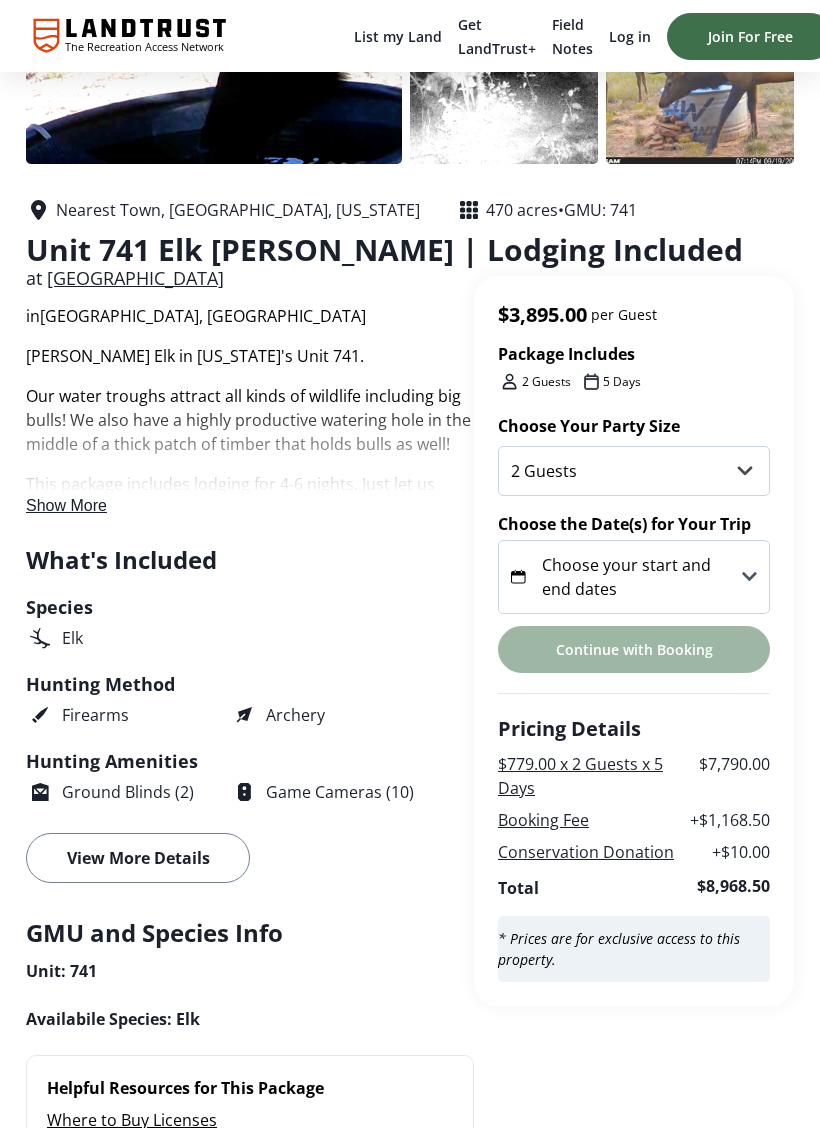 click on "Show More" at bounding box center (66, 505) 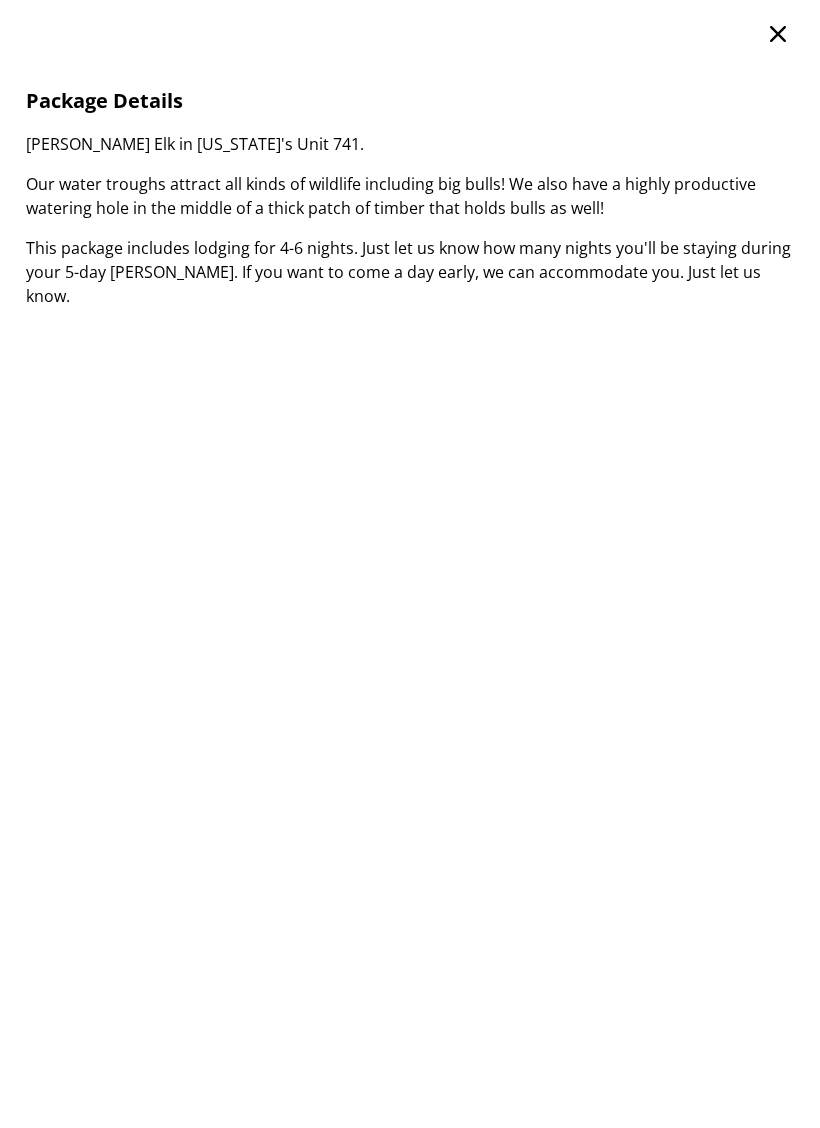 click 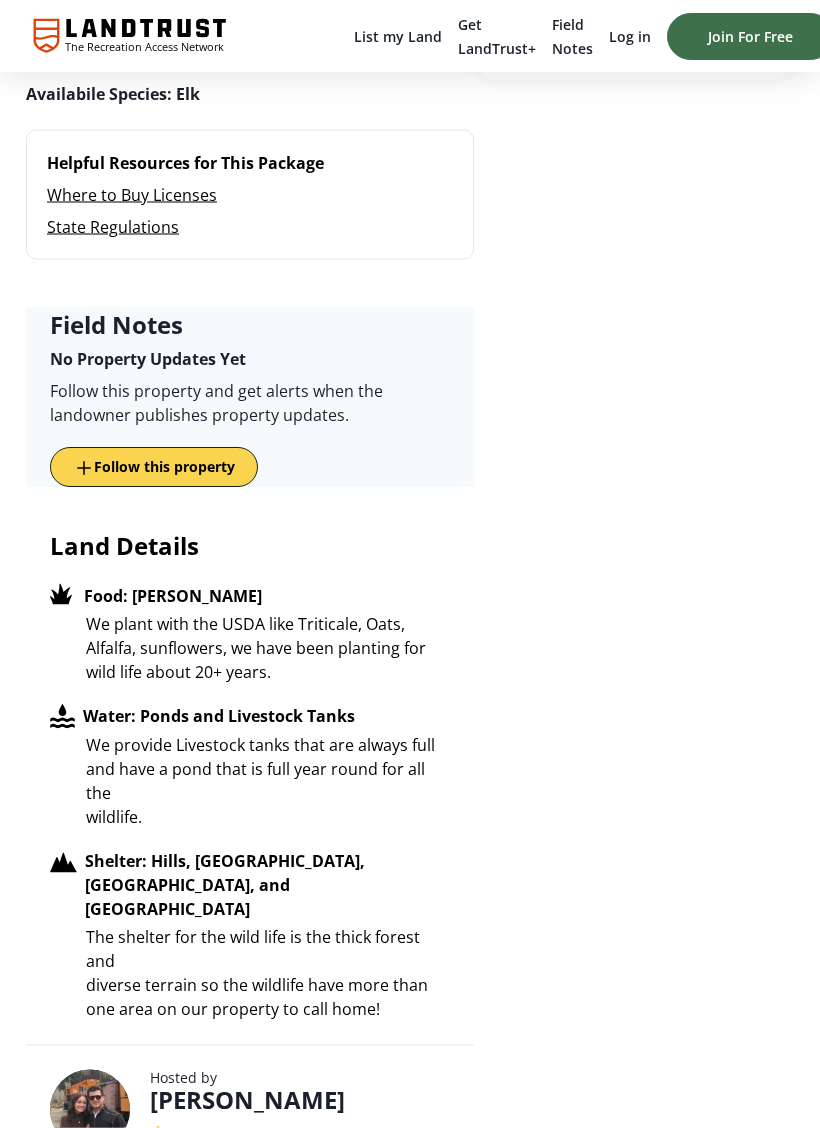 scroll, scrollTop: 1170, scrollLeft: 0, axis: vertical 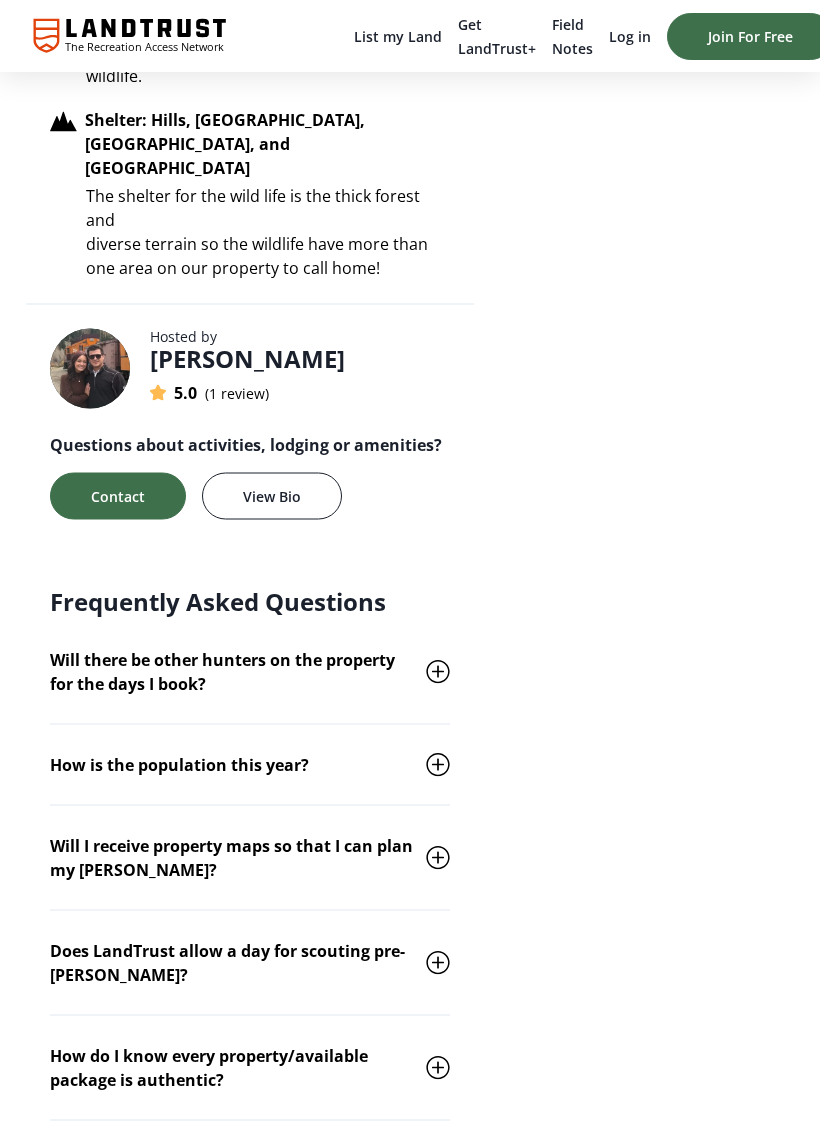 click 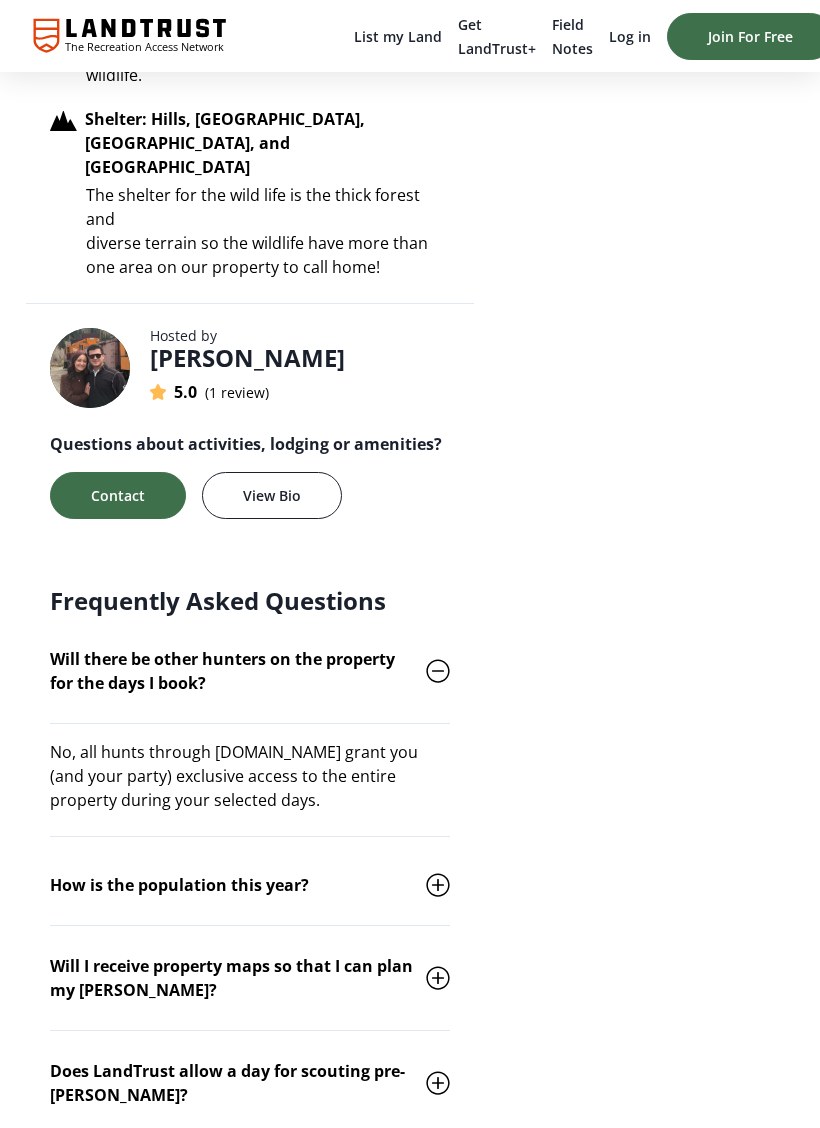 click on "$3,895.00 per Guest Package Includes 2 Guests 5 Days Choose Your Party Size 2  Guests 3  Guests 4  Guests Choose the Date(s) for Your Trip Choose your start and end dates Continue with Booking Pricing Details $779.00 x 2 Guests x 5 Days $7,790.00 Booking Fee + $1,168.50 Conservation Donation + $10.00 Total $8,968.50 * Prices are for exclusive access to this property. Book Now, Pay Later with Credova Get a real-time decision on available financing options. Based on your application acceptance, you will receive a virtual debit card from Credova that you can use for this LandTrust booking. How it works Select the "Get Prequalified" button at checkout. Complete the application to receive your financing options and see what options are available for your LandTrust booking. Once you see the virtual debit card in the Credova application, complete your LandTrust booking by using the new card provided by Credova at checkout. Close Upgrade [DATE] To Get Early Access to the newest properties and hunts. Learn More" at bounding box center [634, 859] 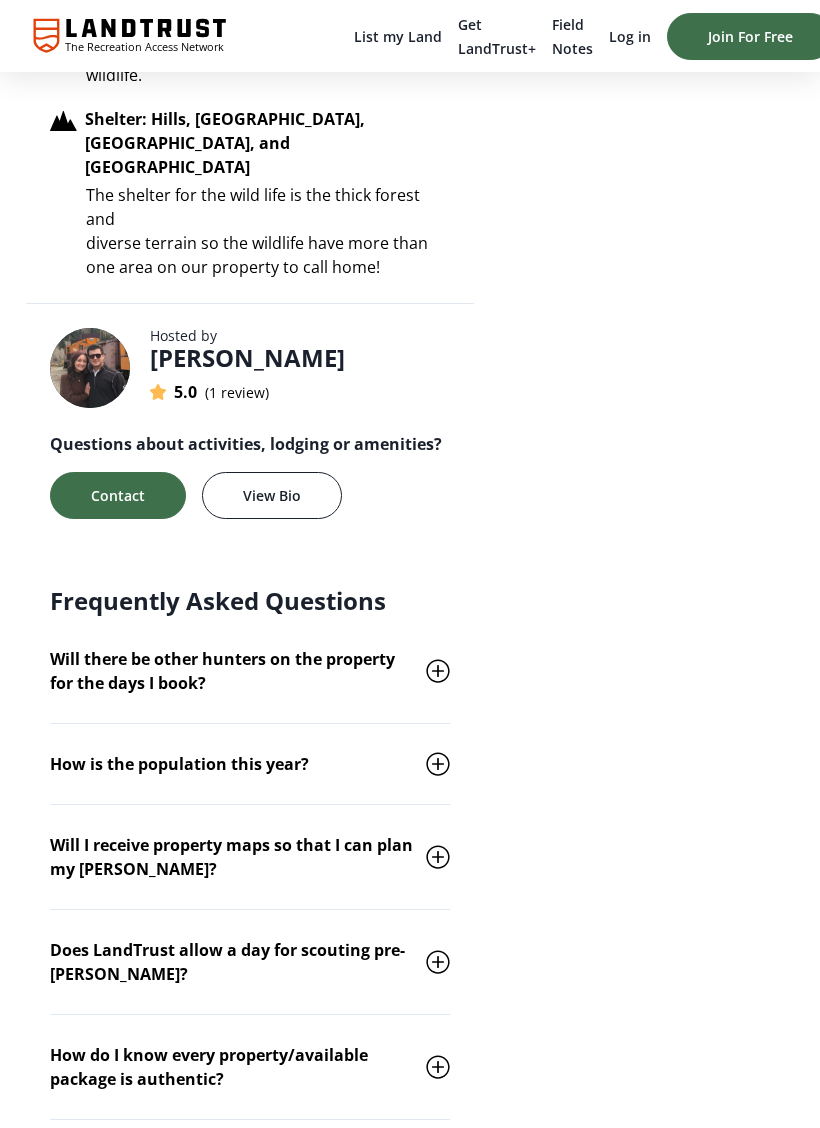 click 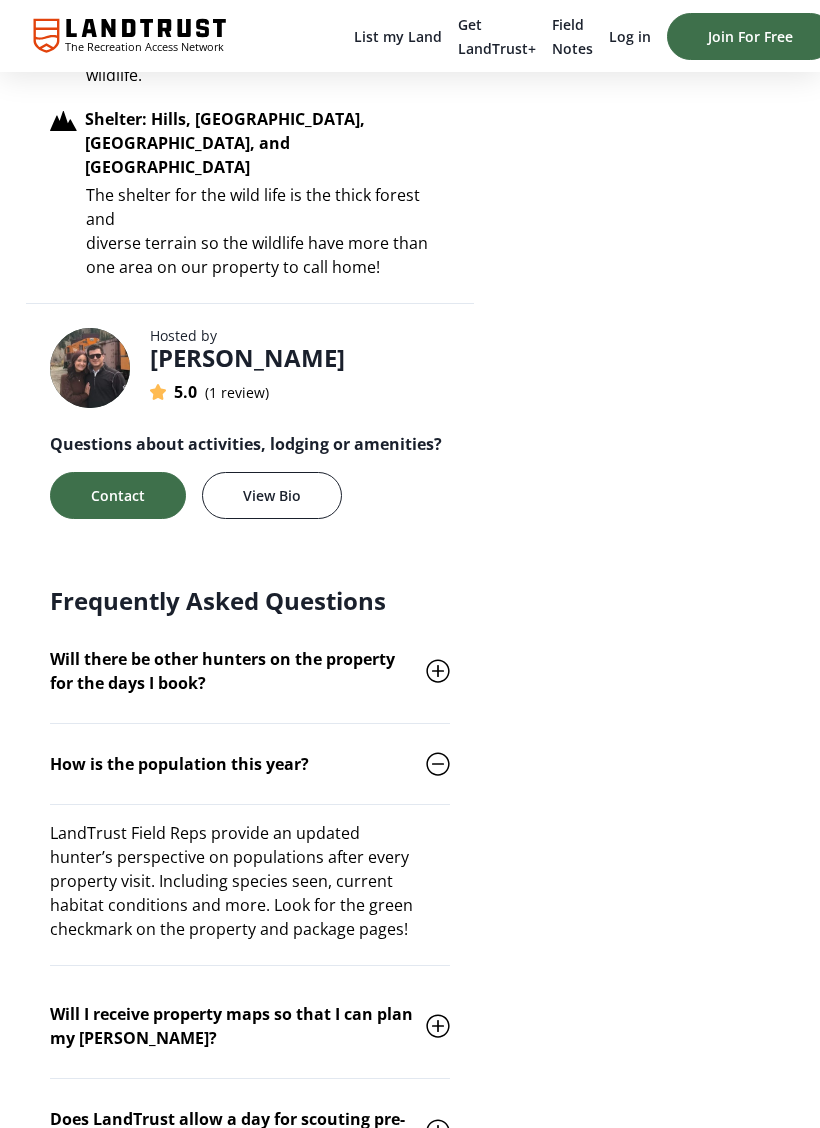 click 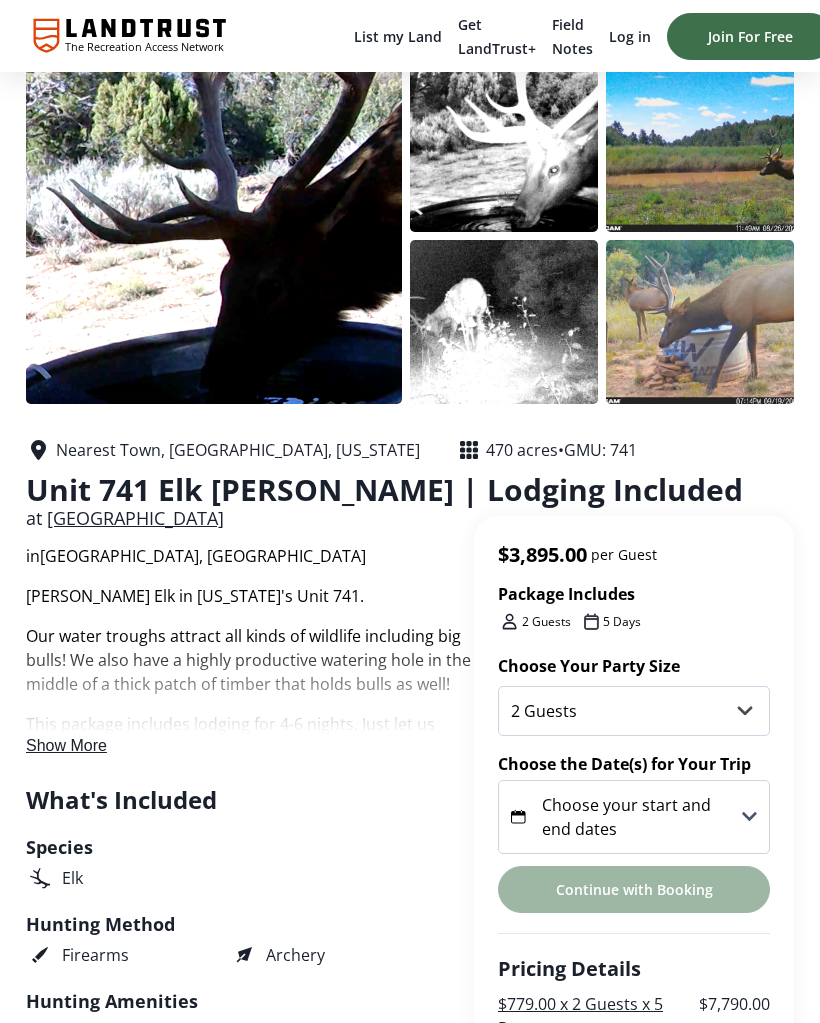 scroll, scrollTop: 0, scrollLeft: 0, axis: both 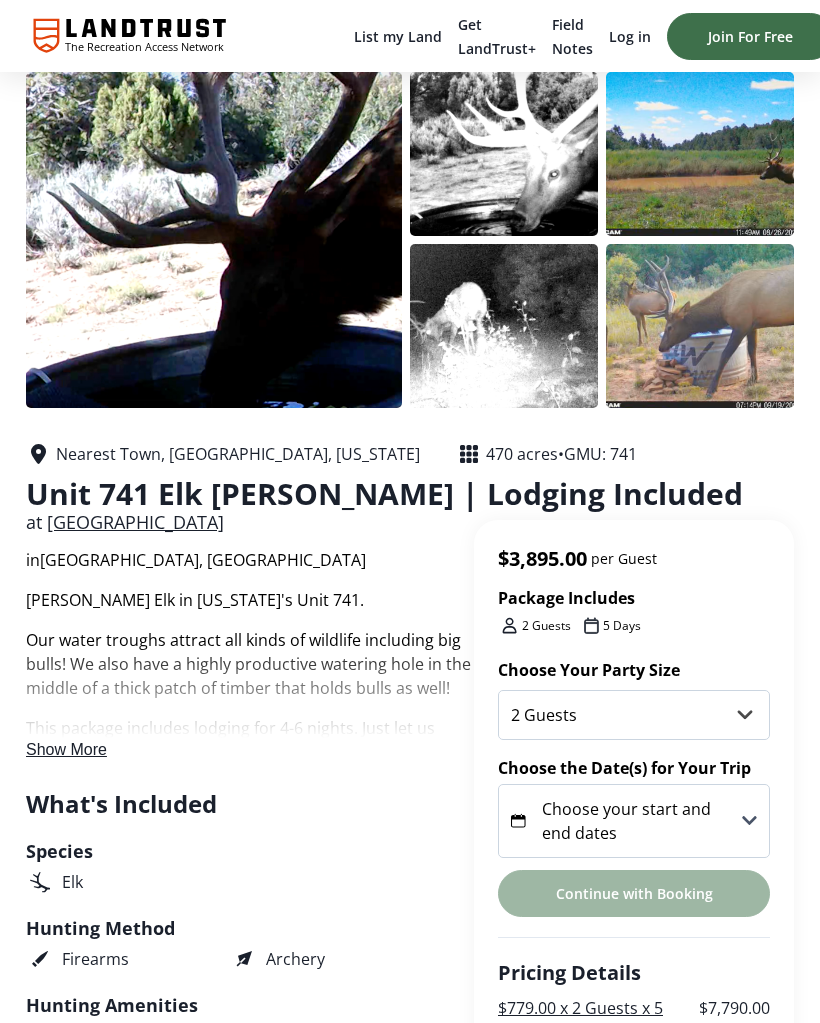 click at bounding box center [700, 326] 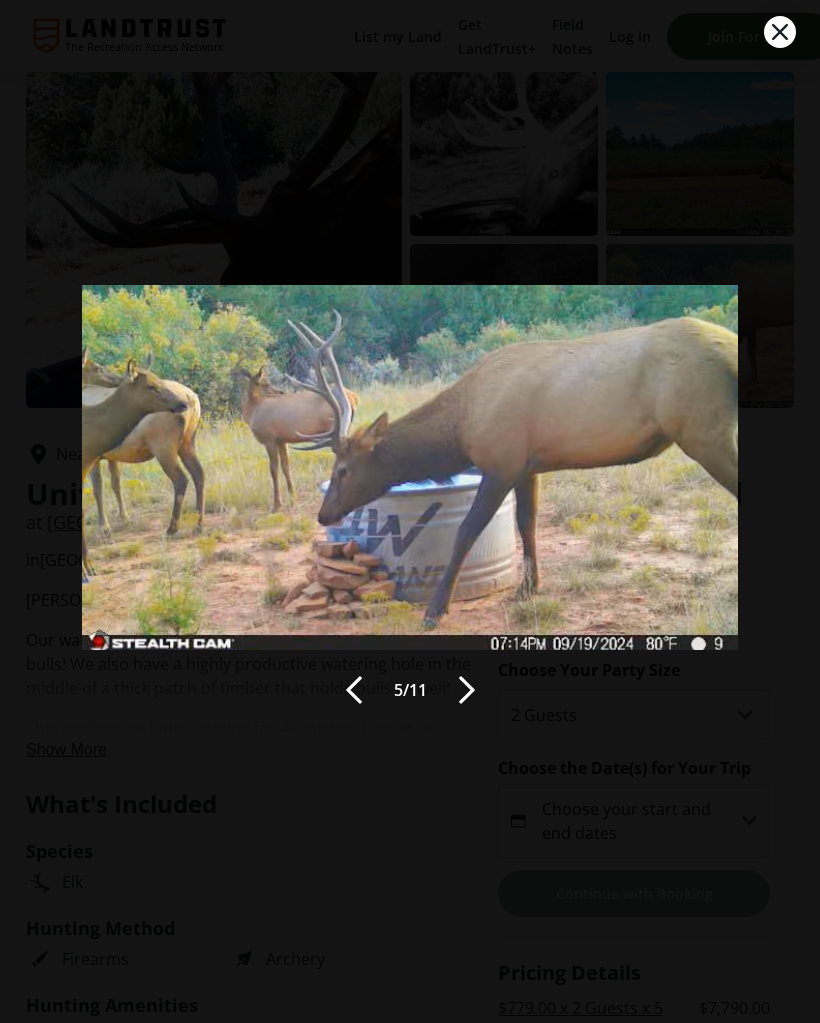 click at bounding box center [467, 690] 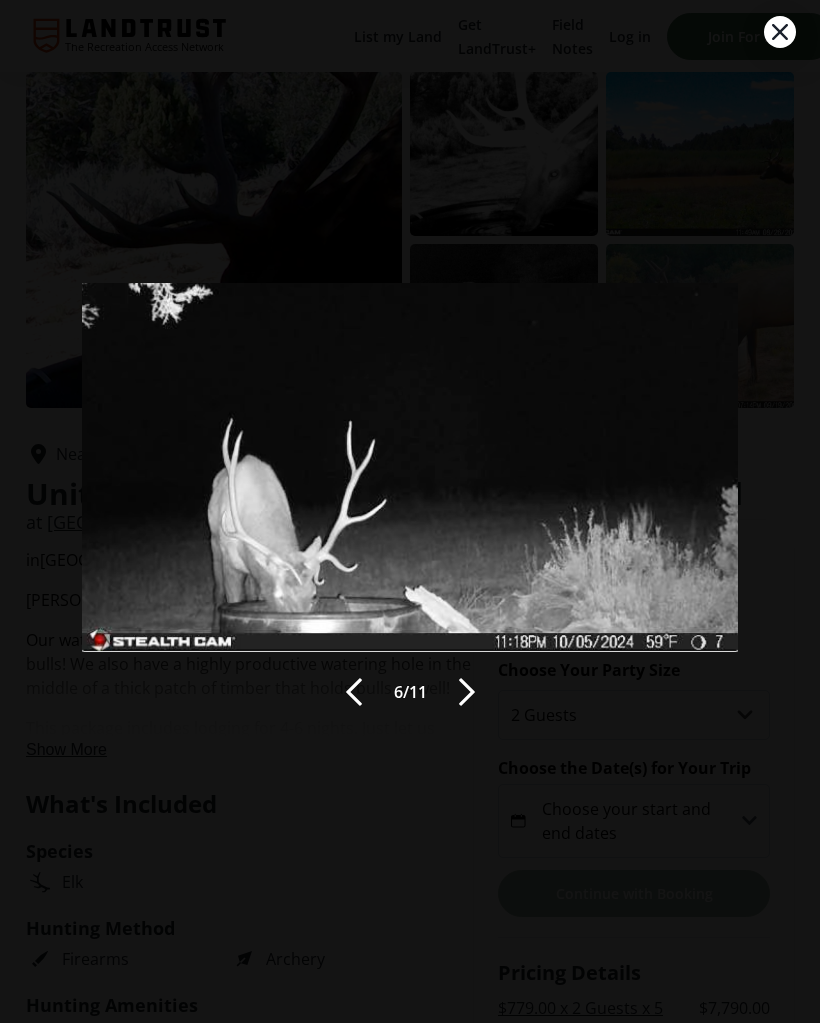 click at bounding box center (467, 692) 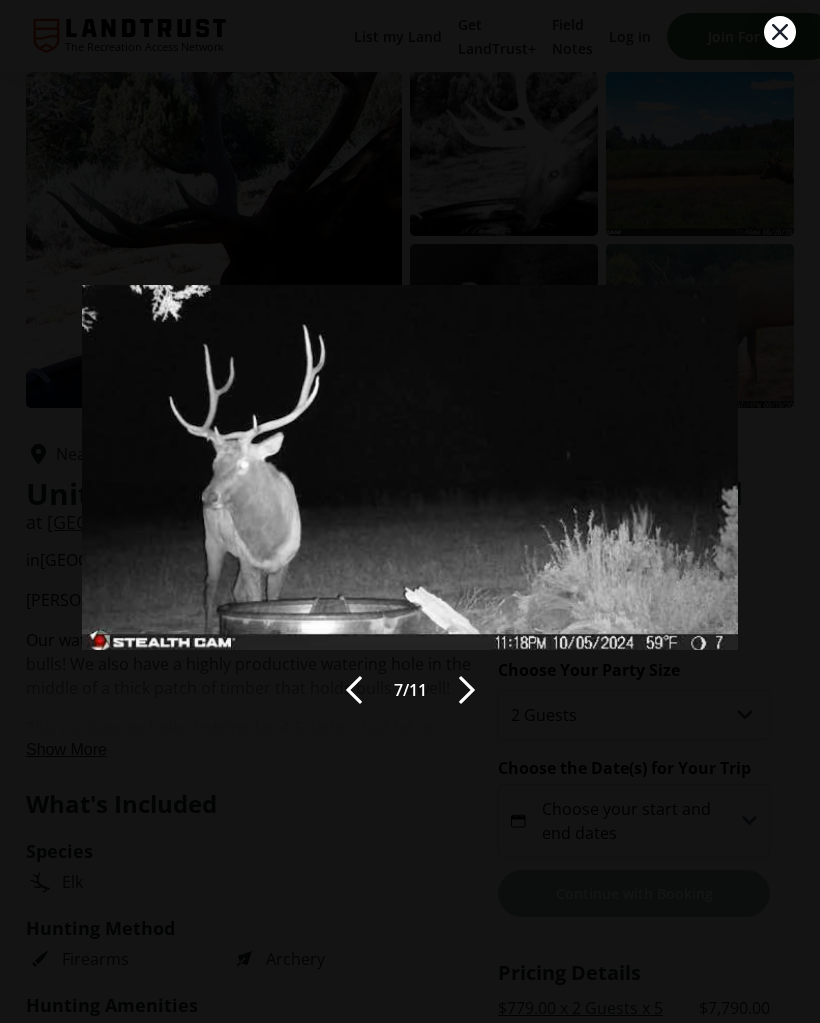 click at bounding box center (467, 690) 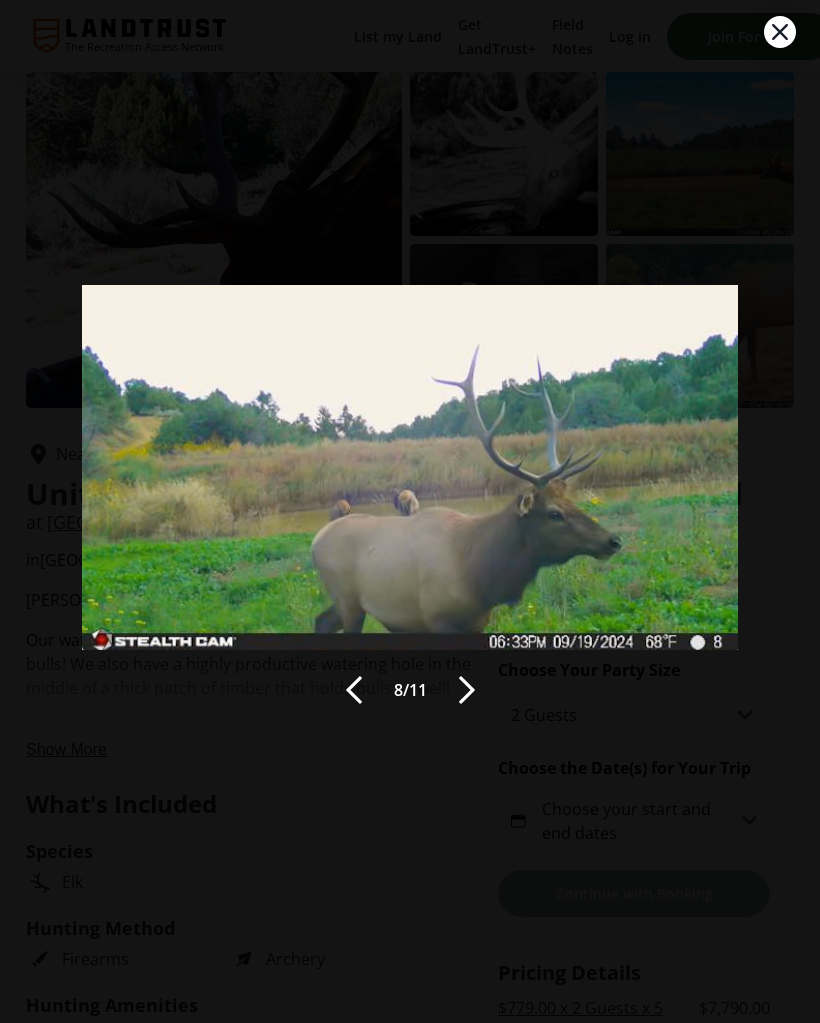 click at bounding box center (467, 690) 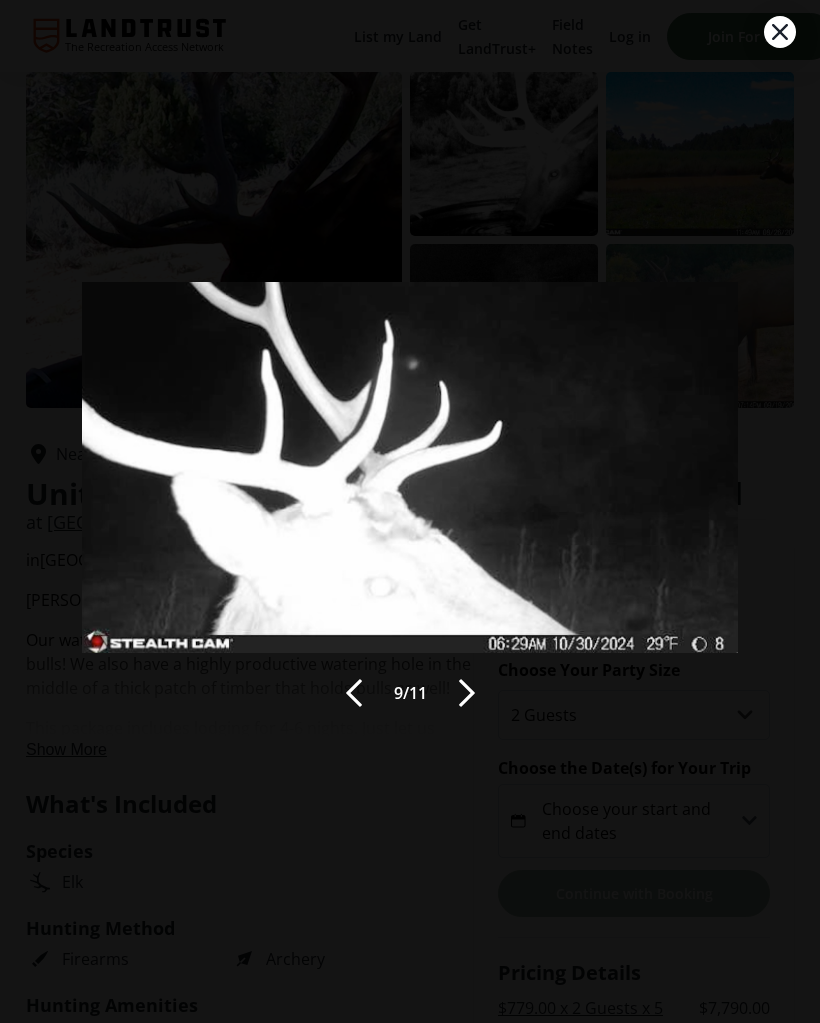 click at bounding box center (467, 693) 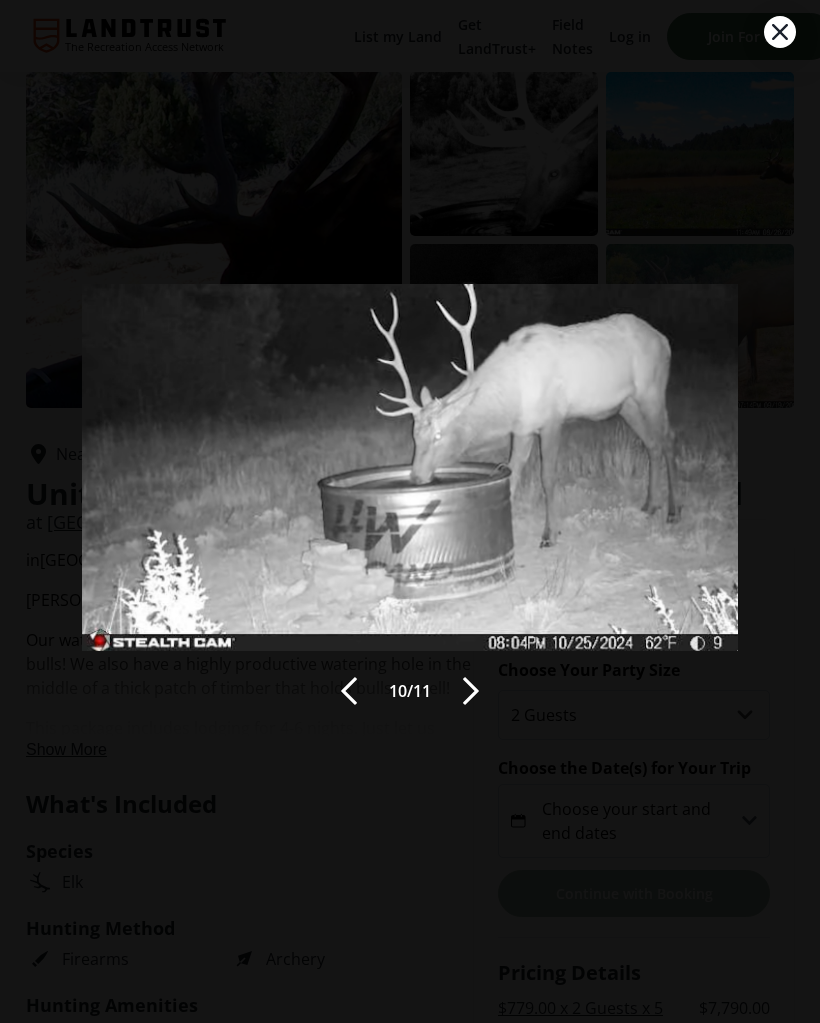 click at bounding box center [471, 691] 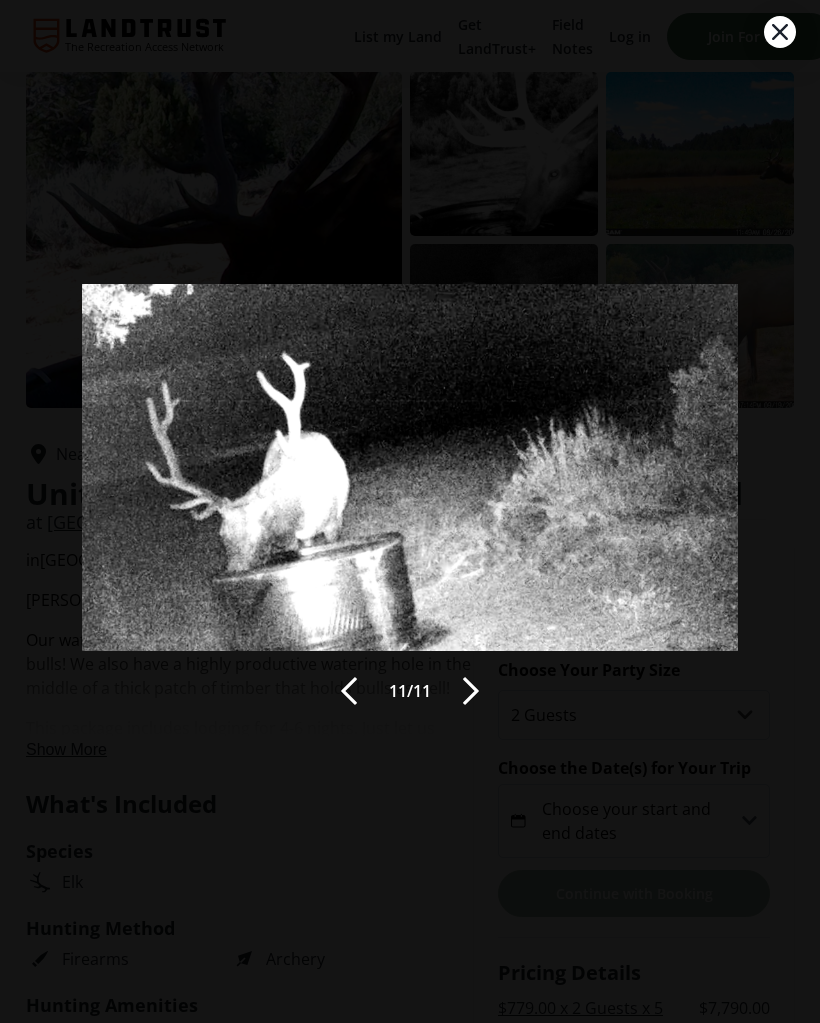 click at bounding box center [349, 691] 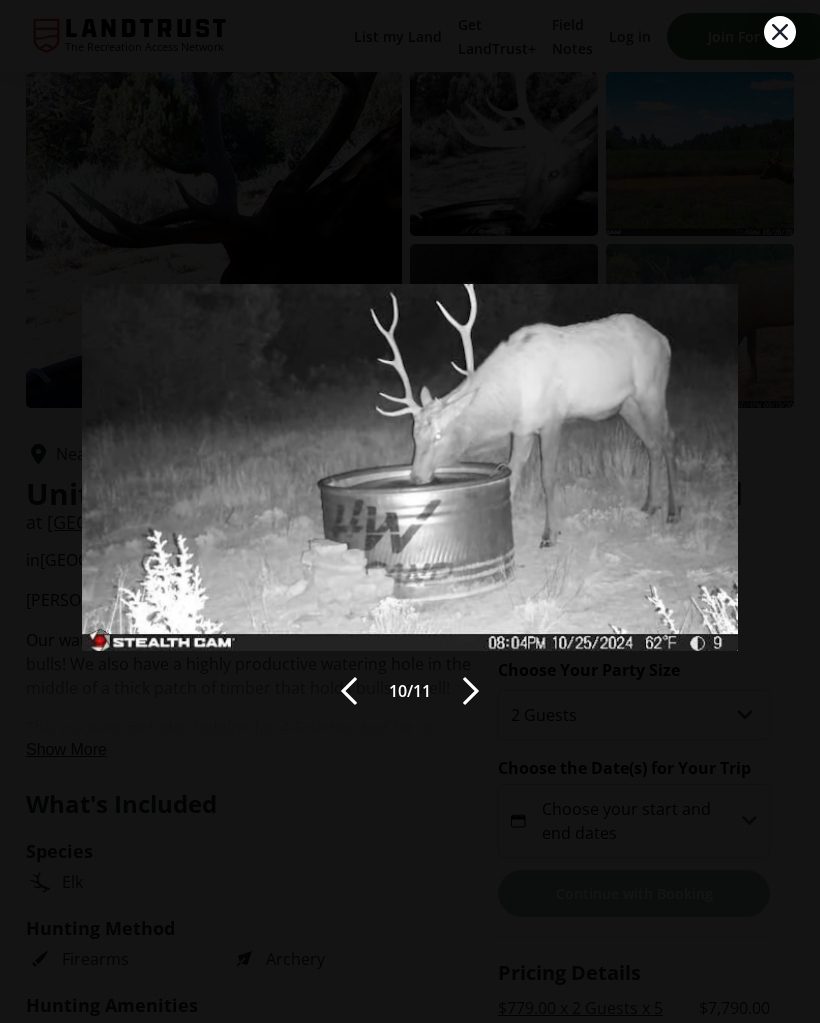 click on "10 / 11" at bounding box center [410, 512] 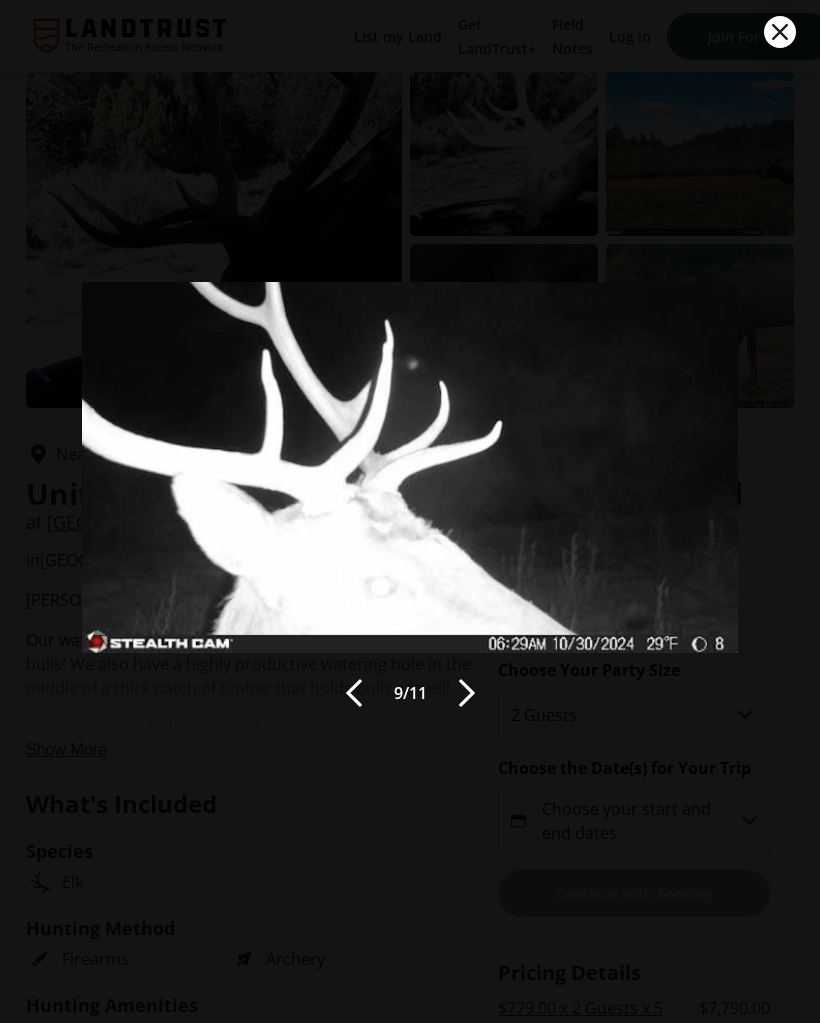 click at bounding box center [354, 693] 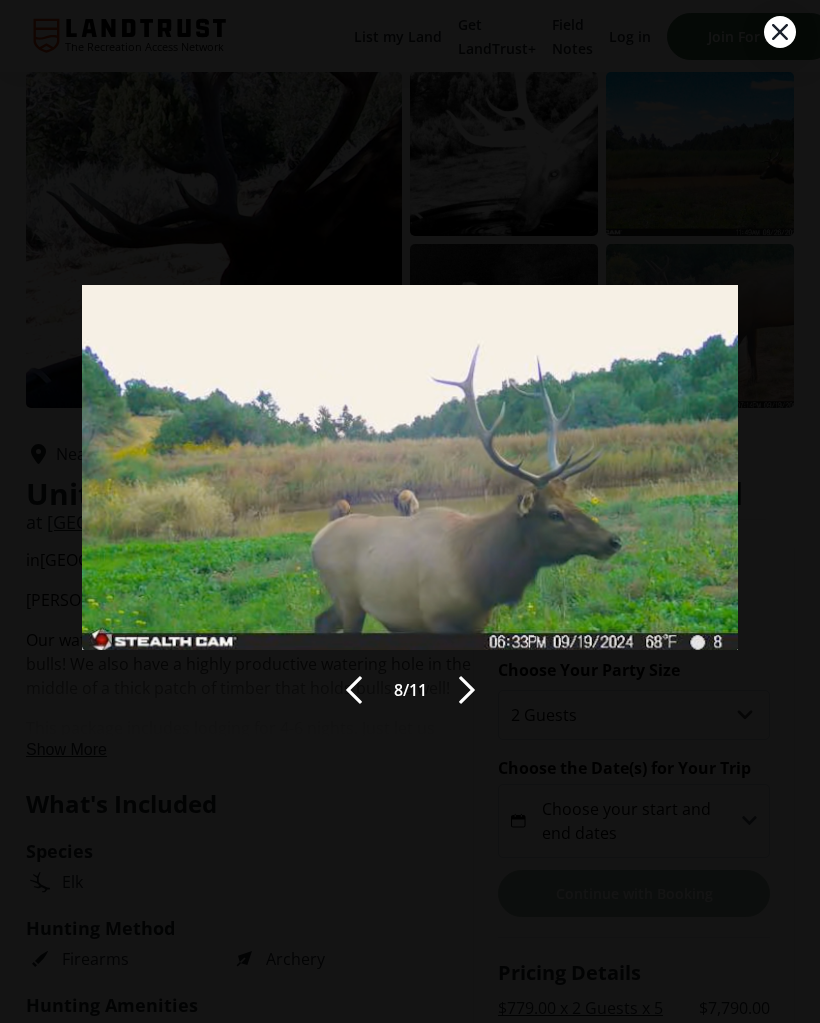 click at bounding box center (354, 690) 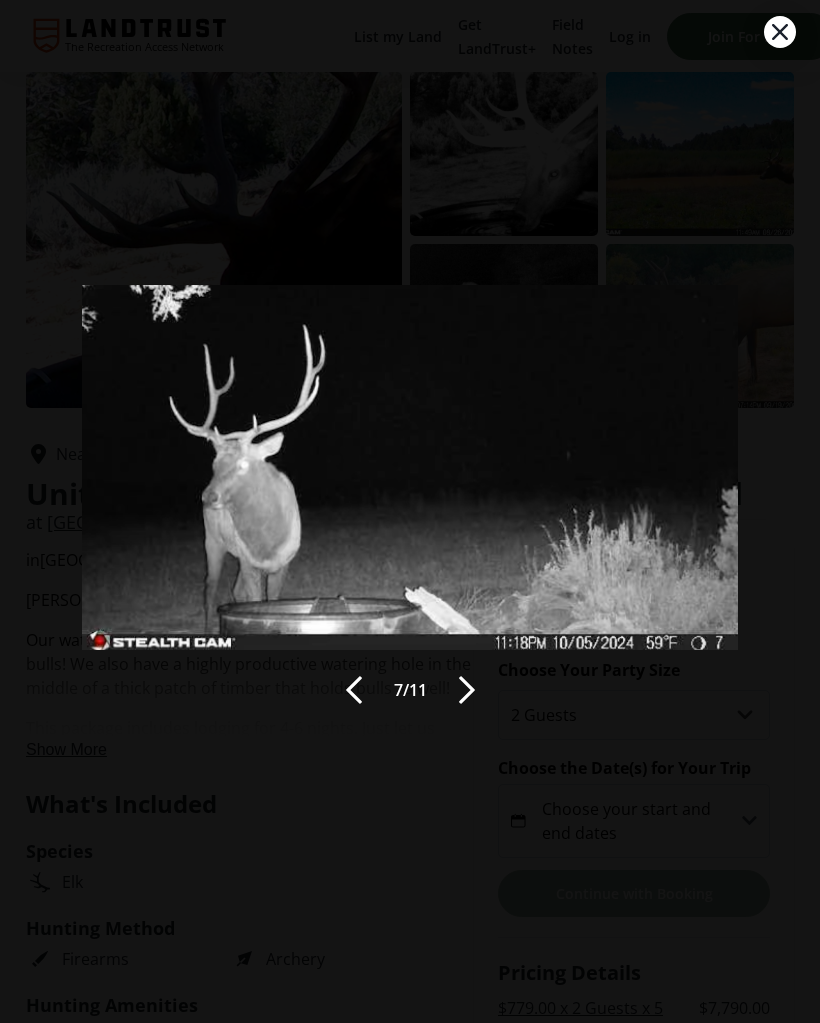 click on "7 / 11" at bounding box center [410, 512] 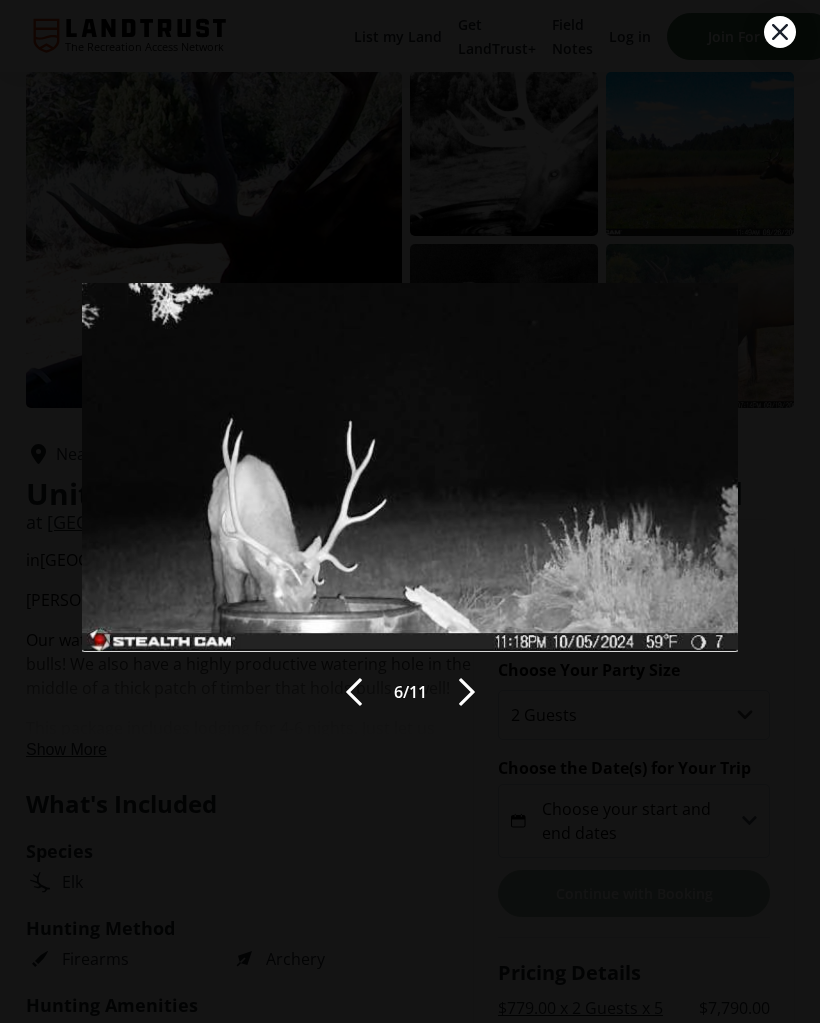 click at bounding box center (354, 692) 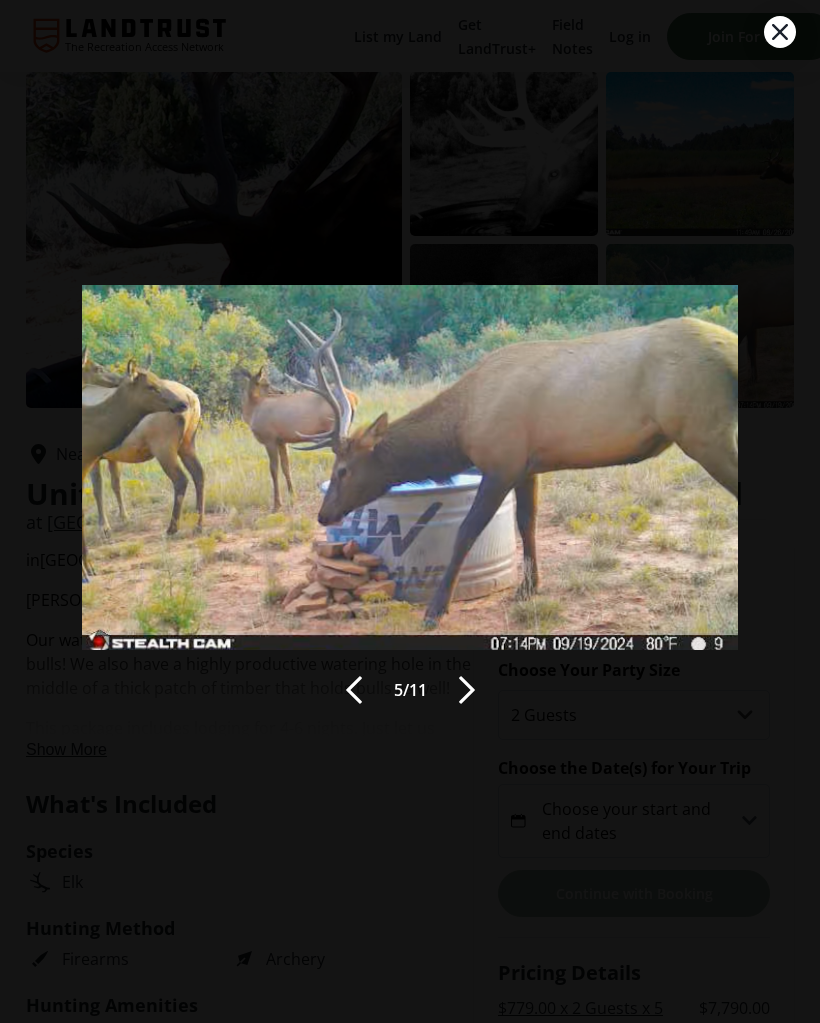 click at bounding box center [354, 690] 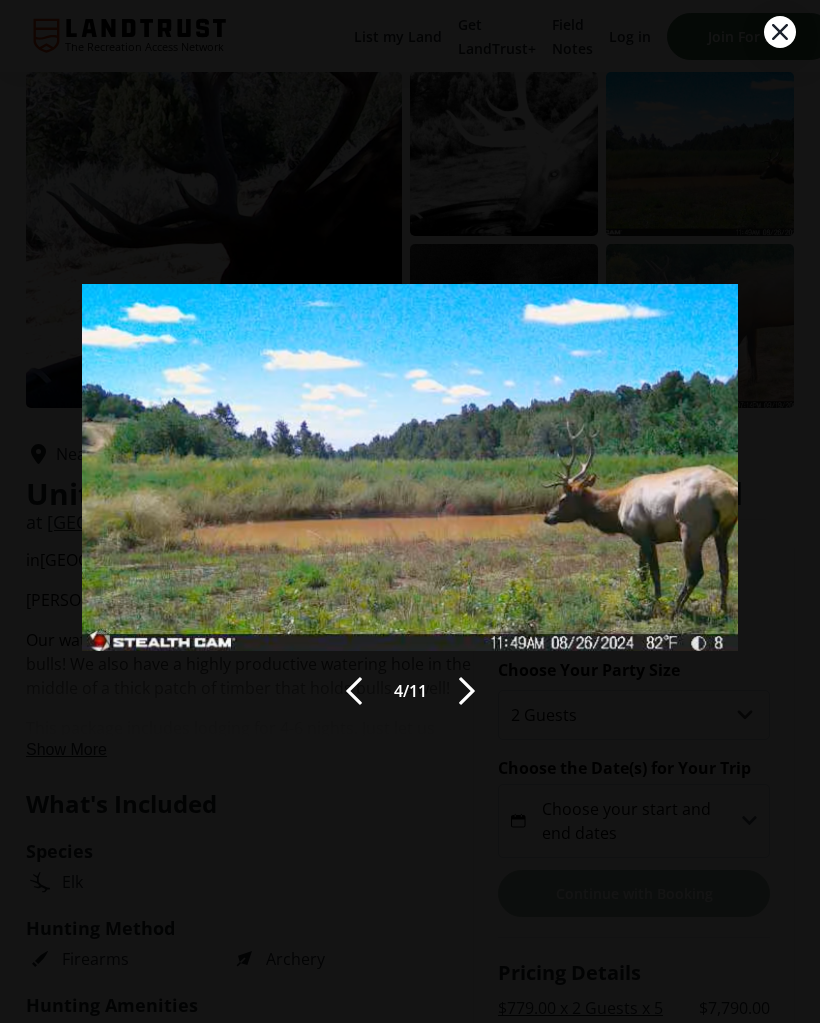 click at bounding box center (354, 691) 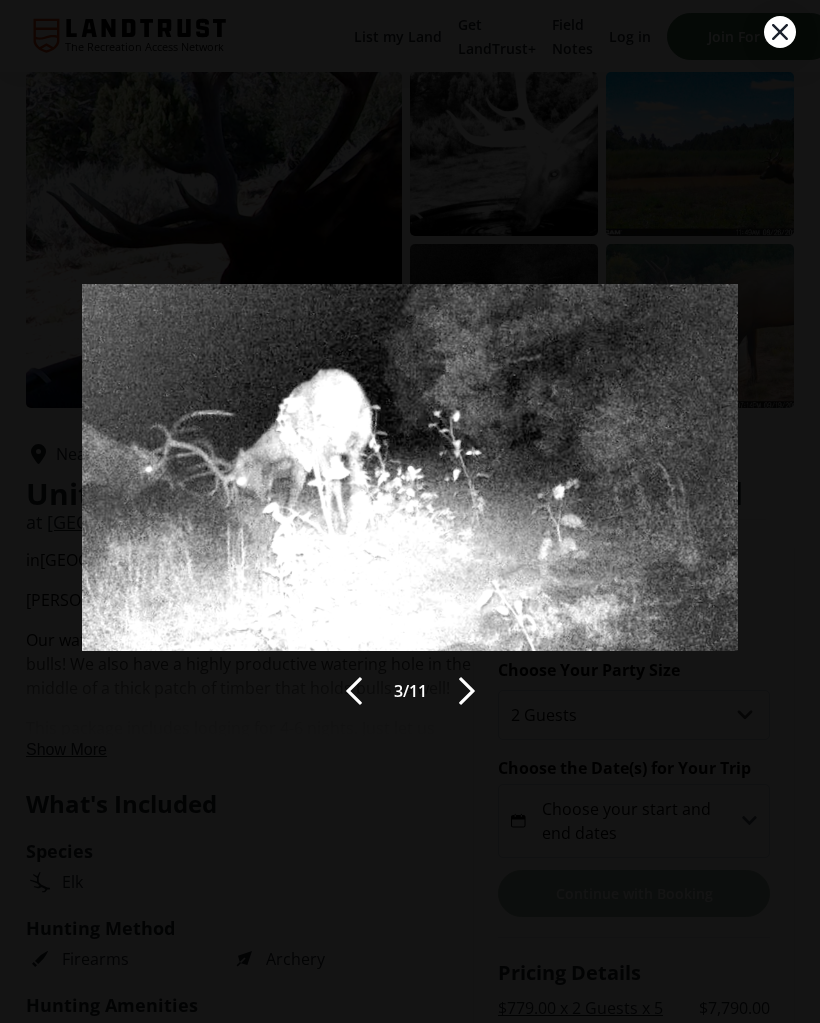 click at bounding box center (354, 691) 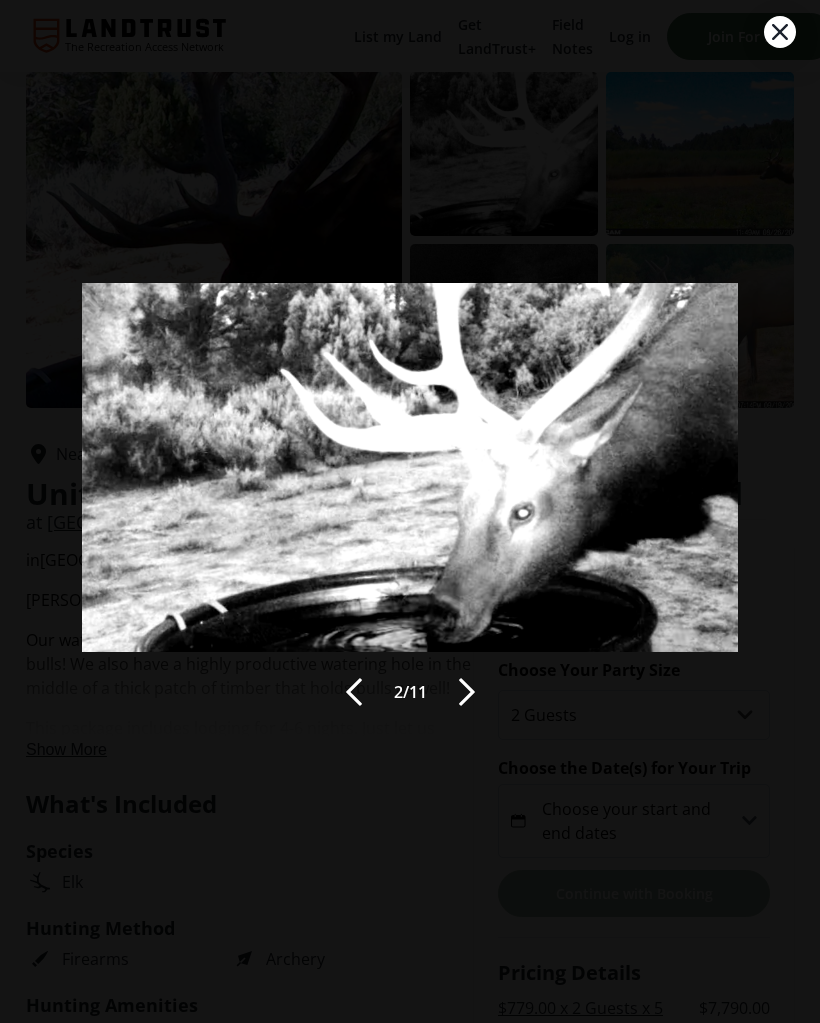 click at bounding box center (354, 692) 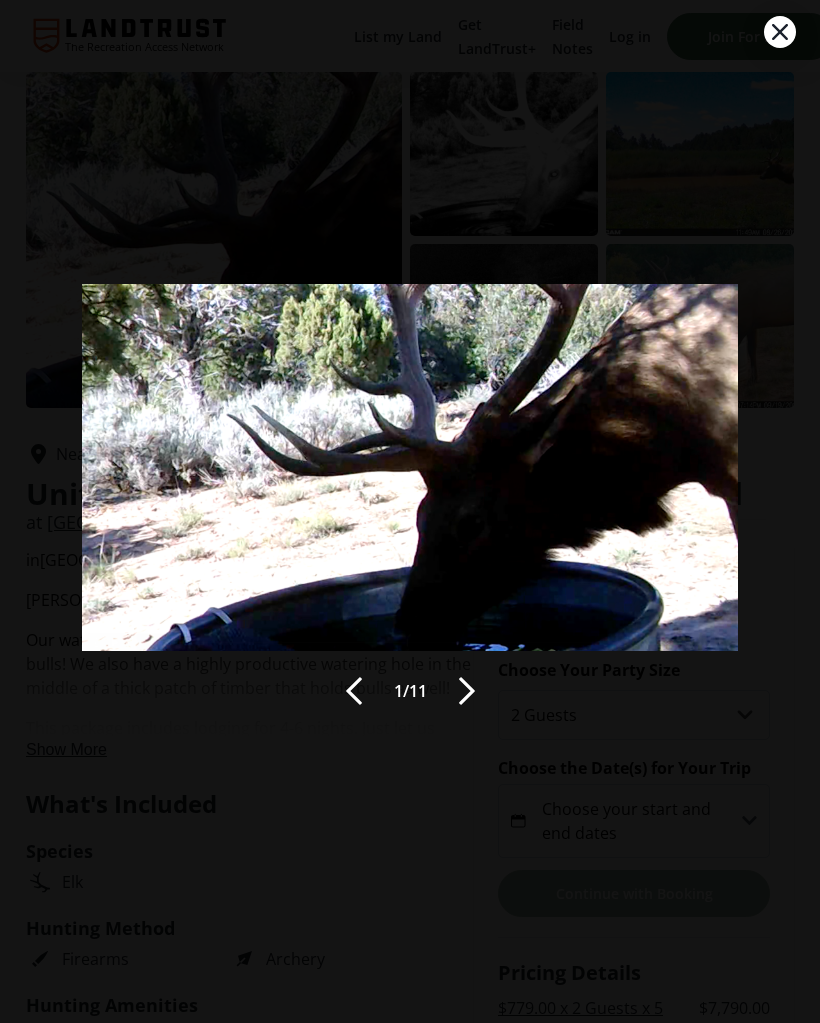 click at bounding box center (780, 32) 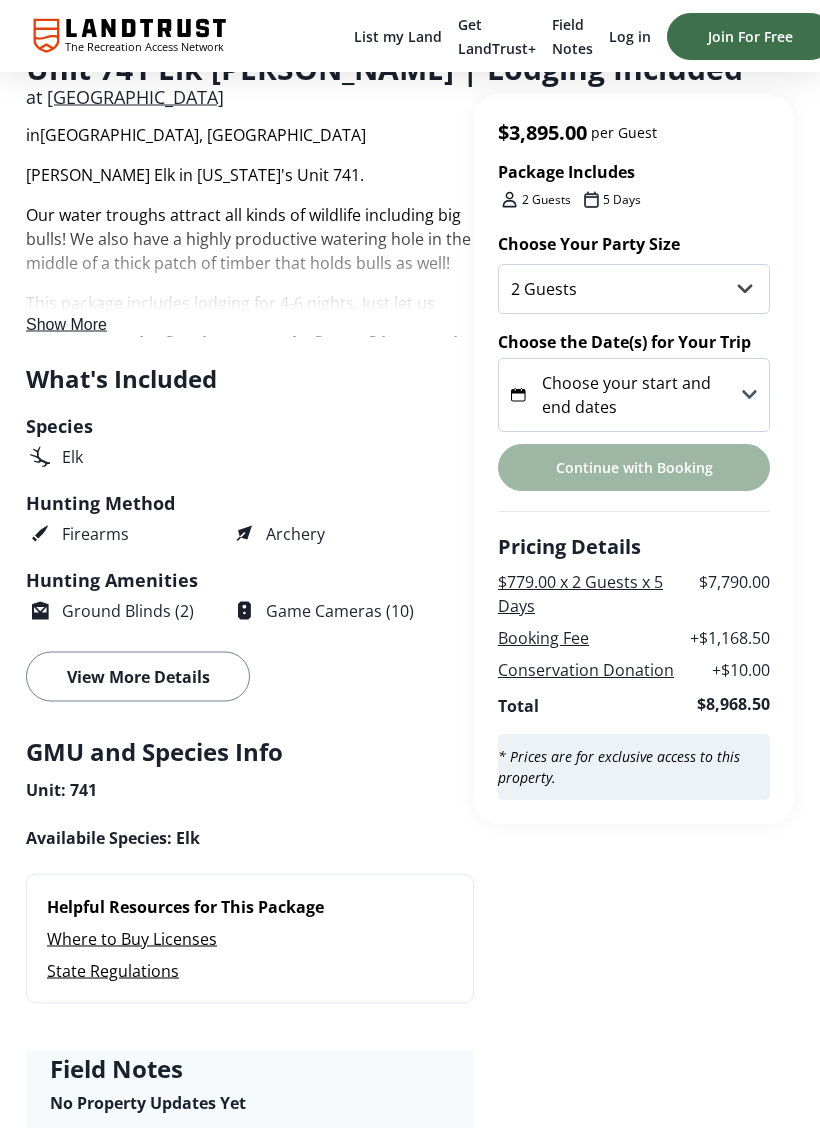 scroll, scrollTop: 427, scrollLeft: 0, axis: vertical 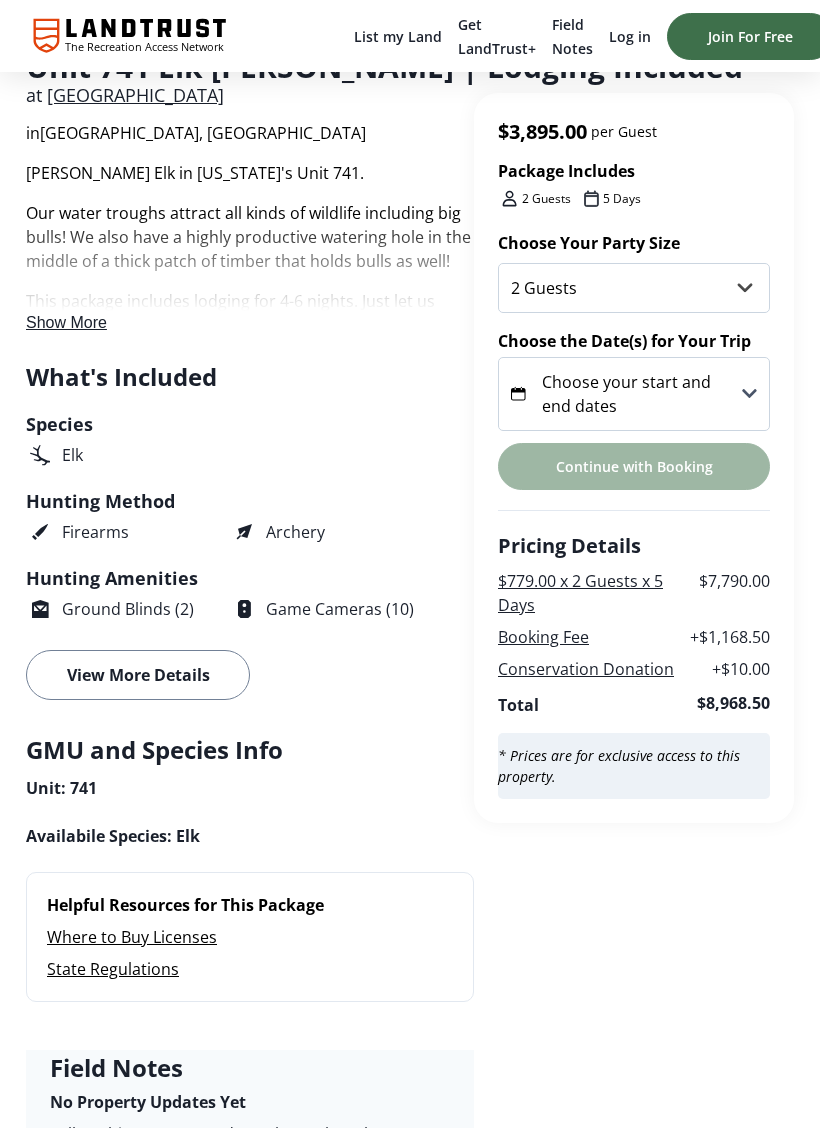 click on "Booking Fee" at bounding box center (543, 637) 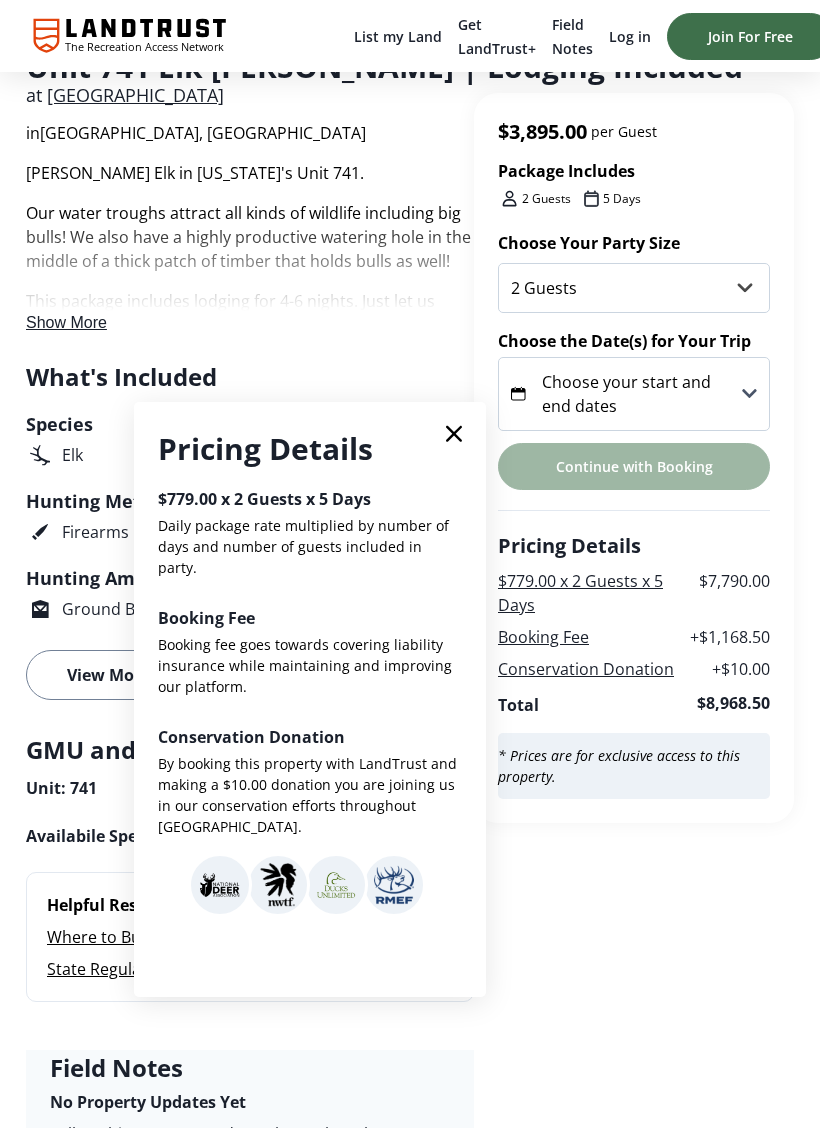 click 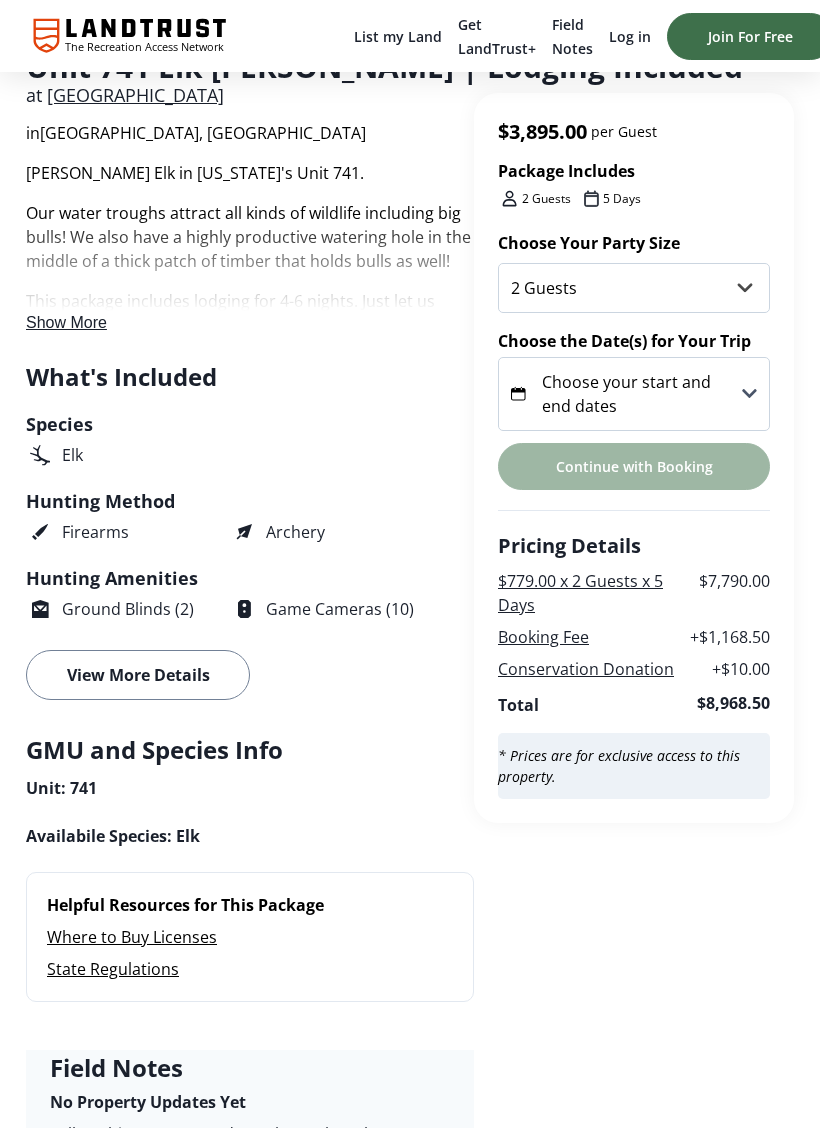 click on "View More Details" at bounding box center (138, 675) 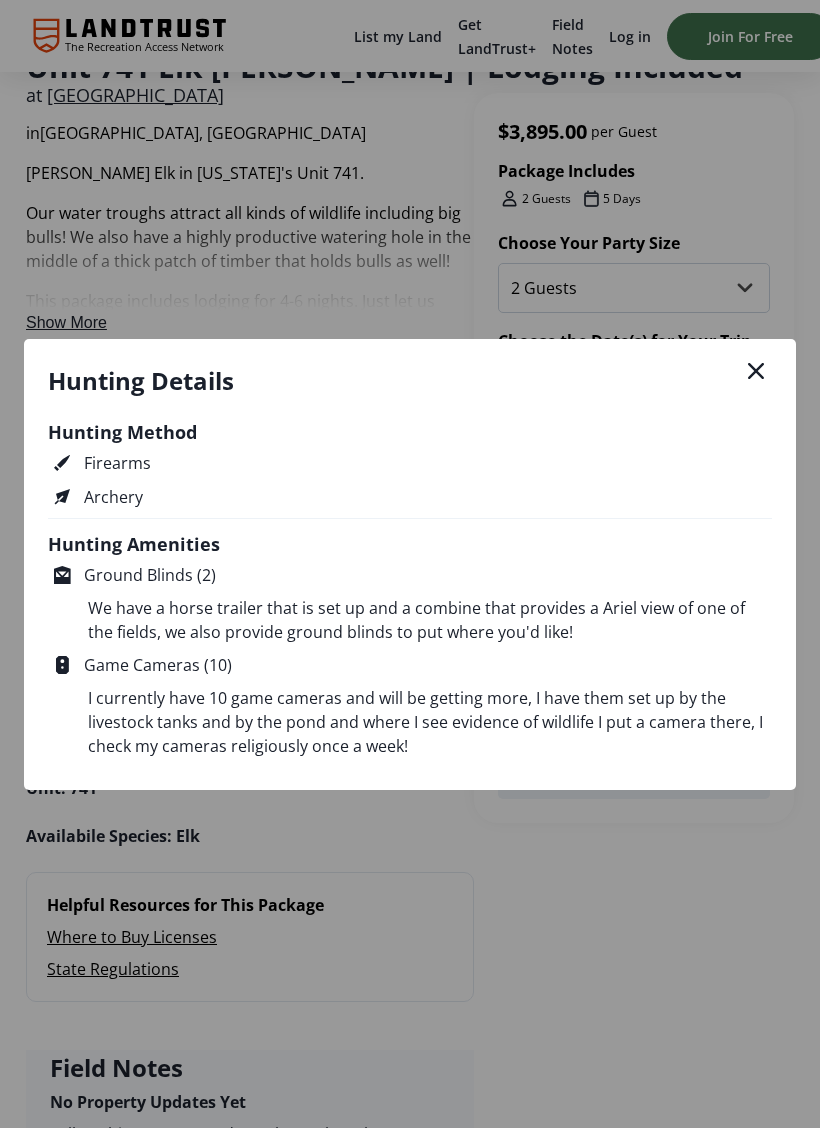 click on "Hunting Details" at bounding box center (410, 381) 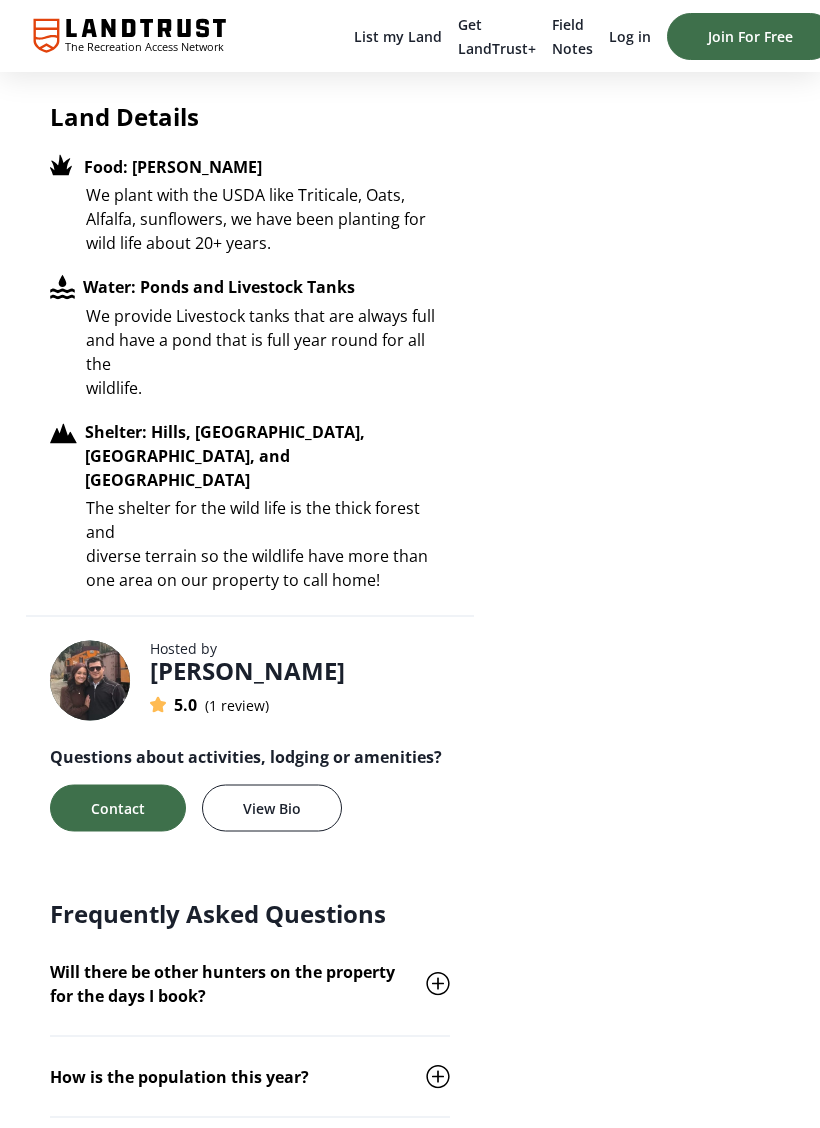 scroll, scrollTop: 1615, scrollLeft: 0, axis: vertical 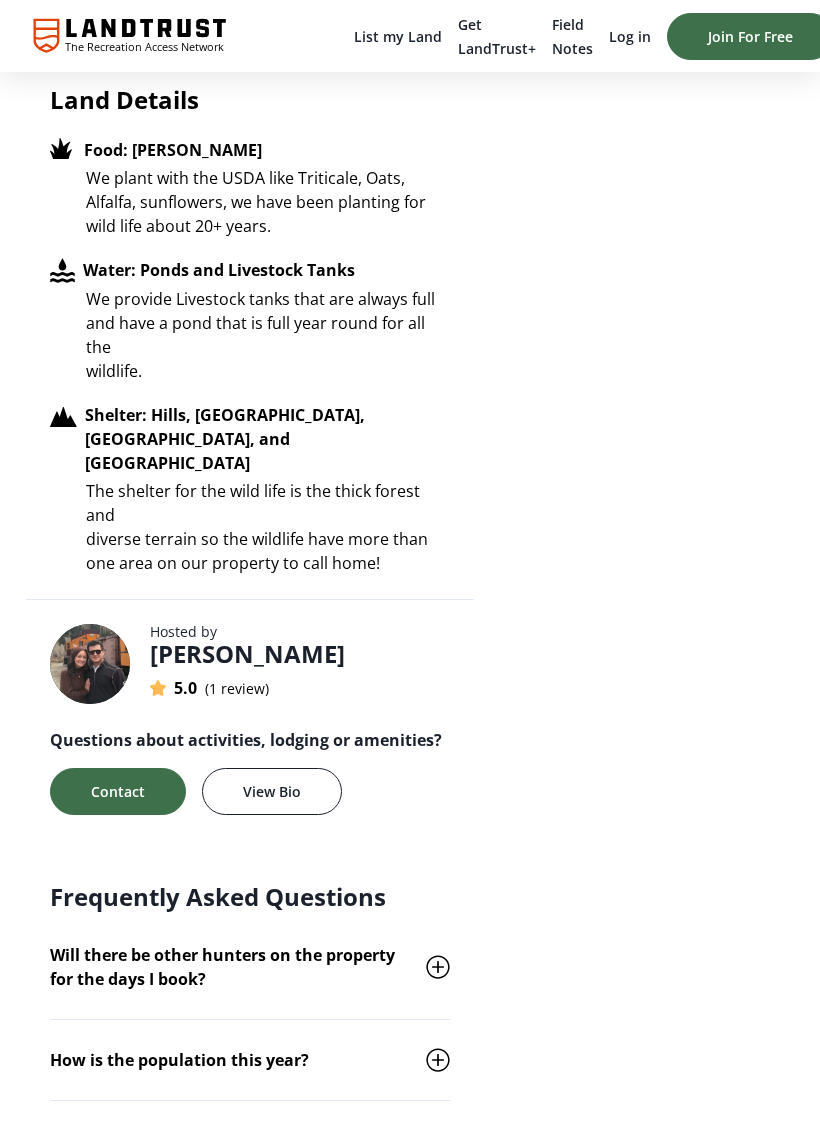 click on "1 review" at bounding box center [237, 688] 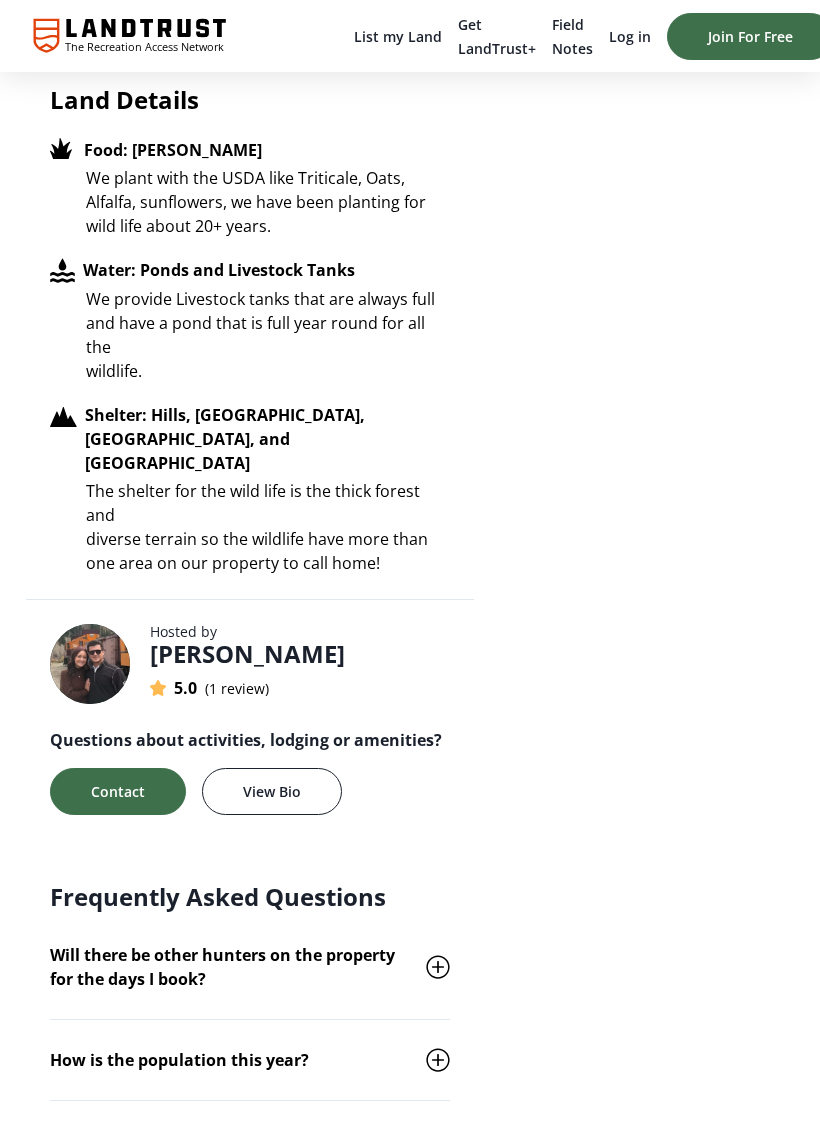 click on "1 review" at bounding box center (237, 688) 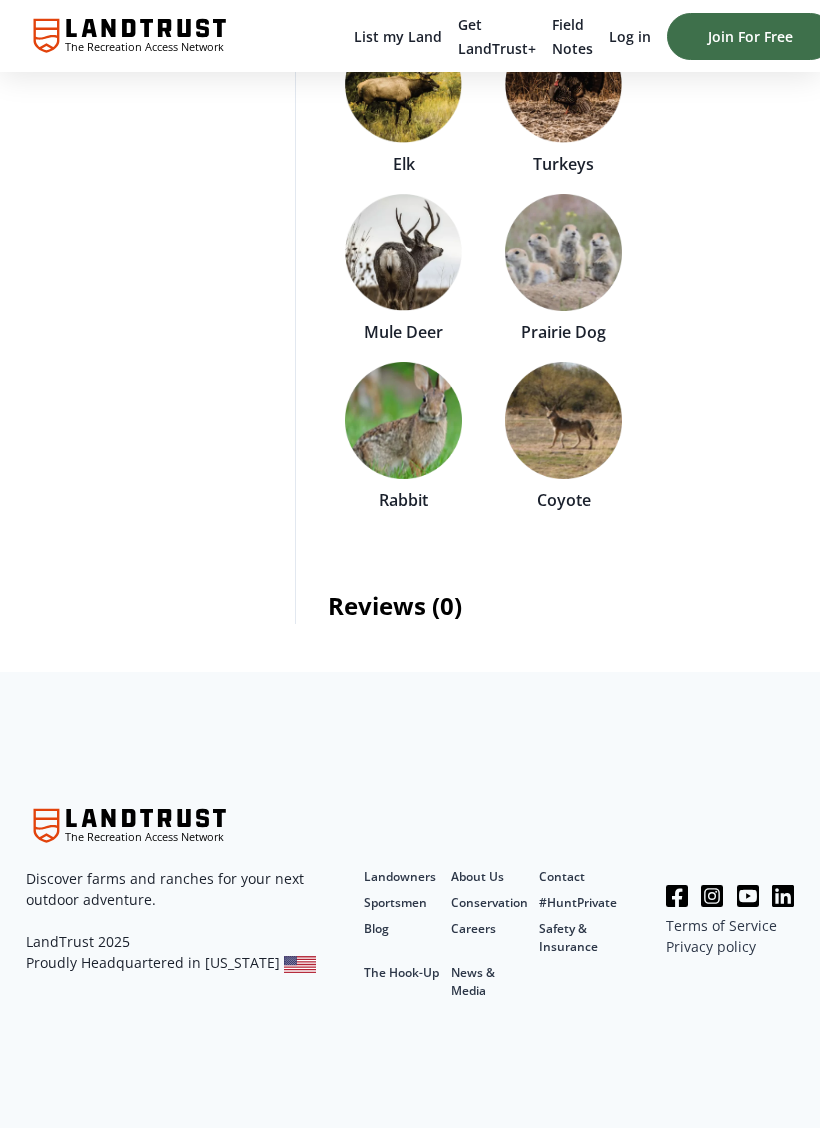 scroll, scrollTop: 0, scrollLeft: 0, axis: both 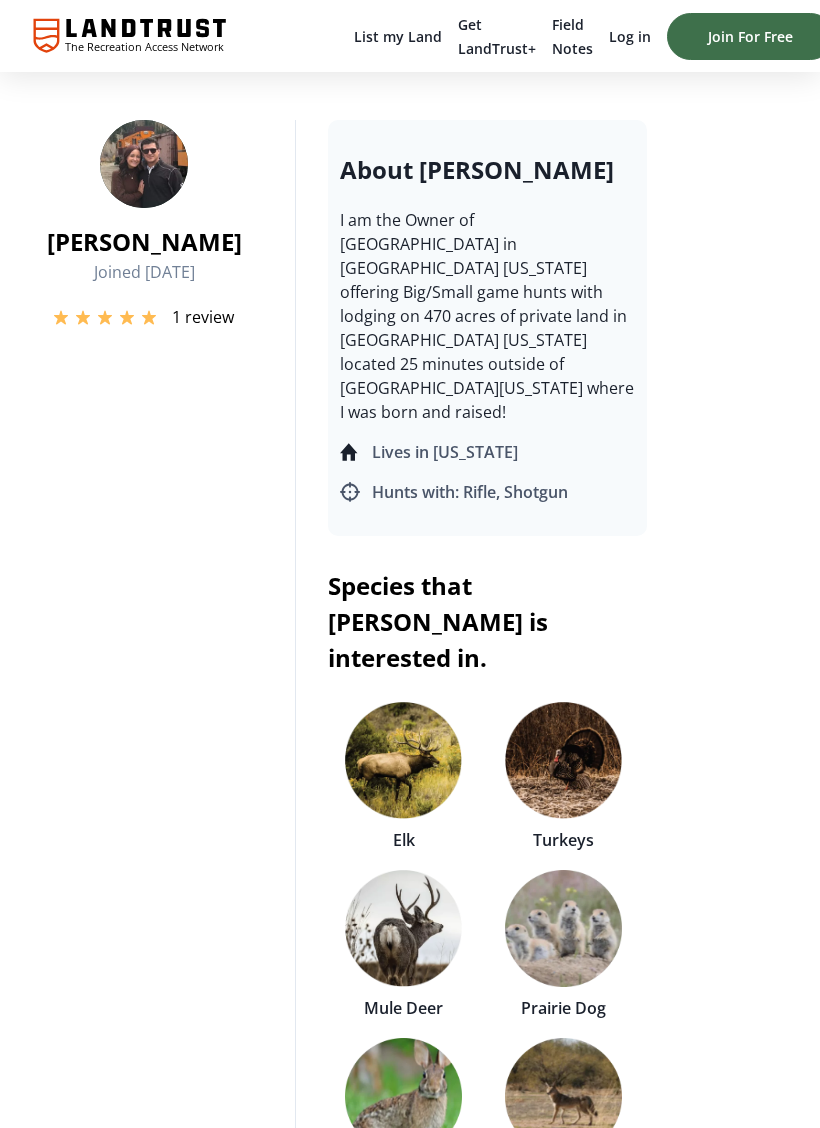 click at bounding box center (403, 760) 